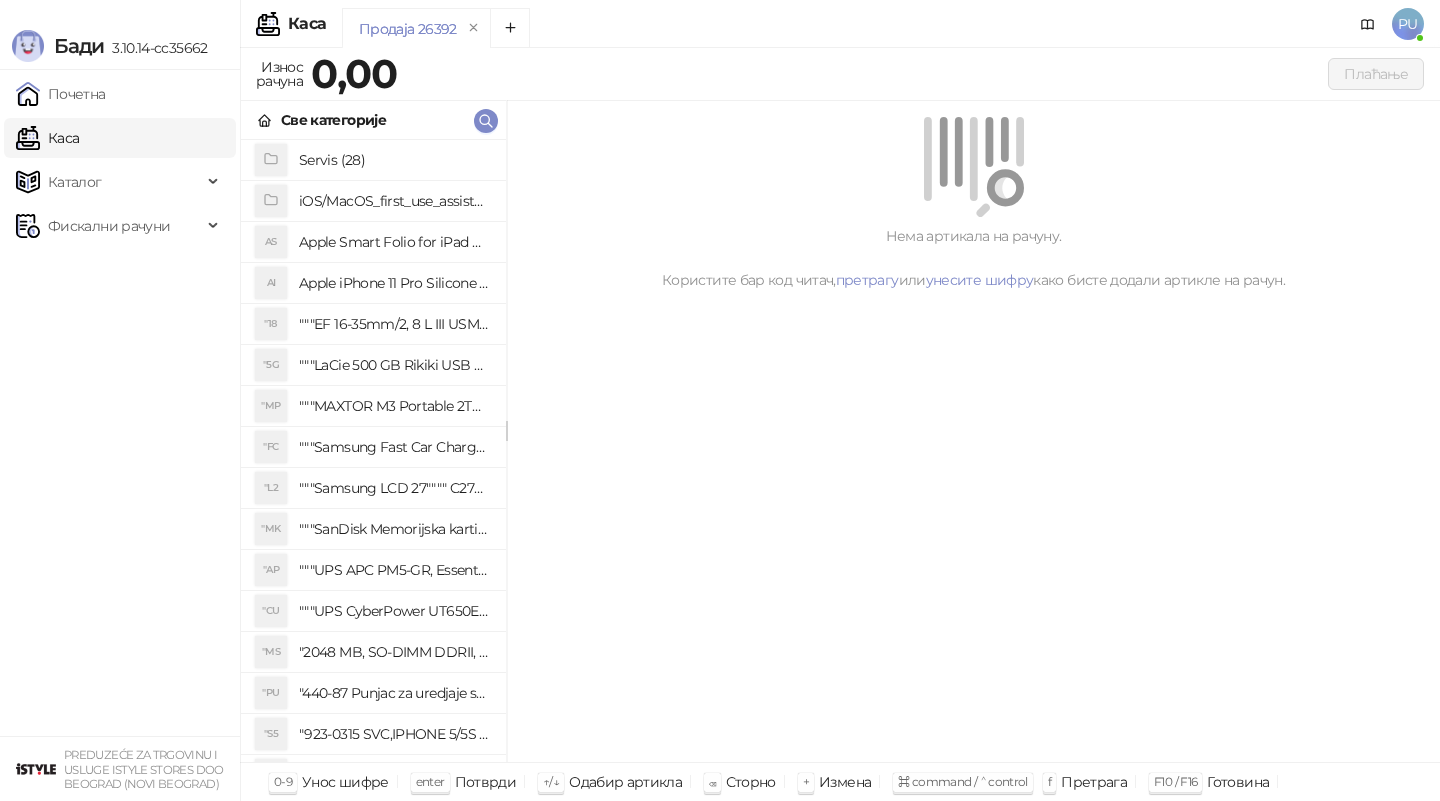 scroll, scrollTop: 0, scrollLeft: 0, axis: both 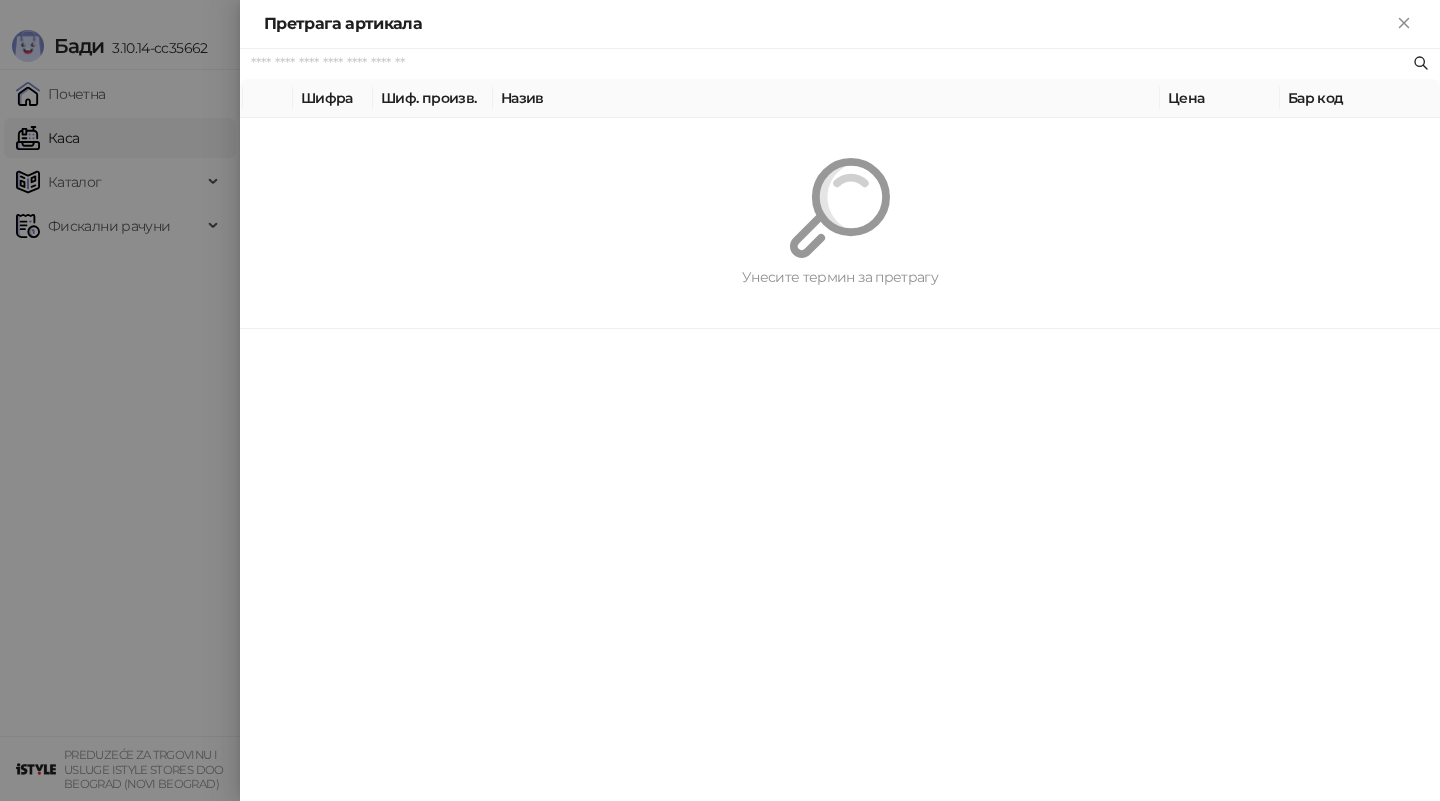 type on "*" 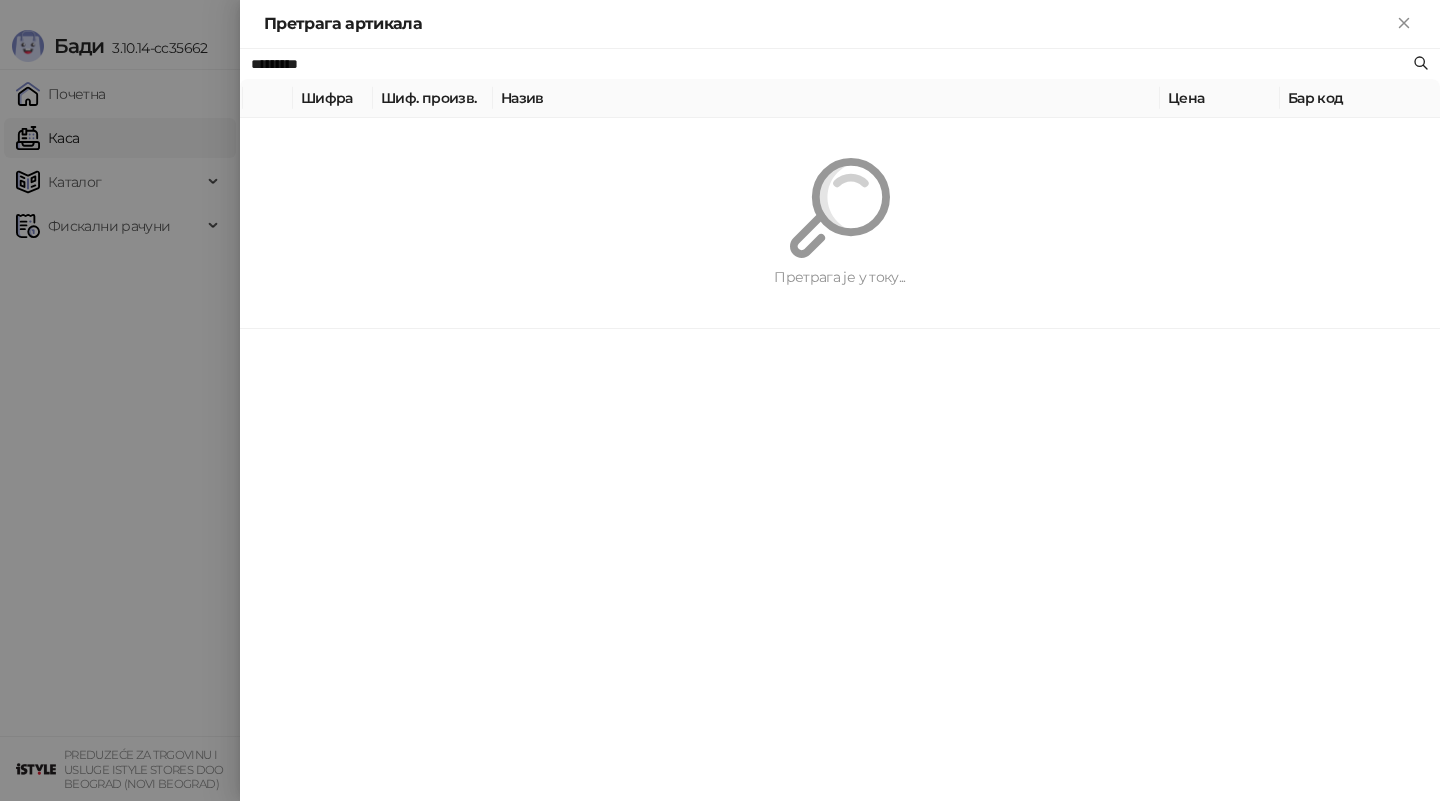 type on "*********" 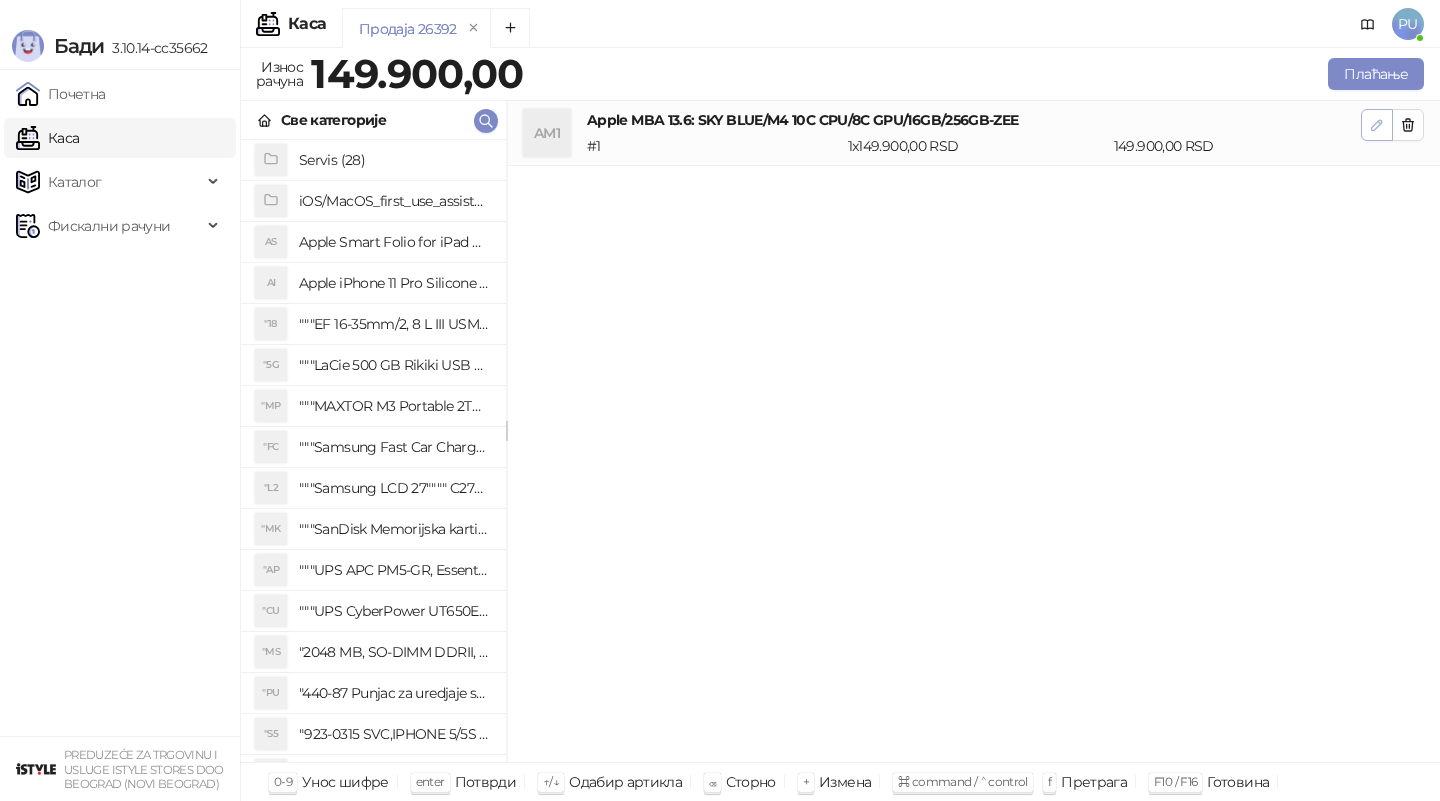 click 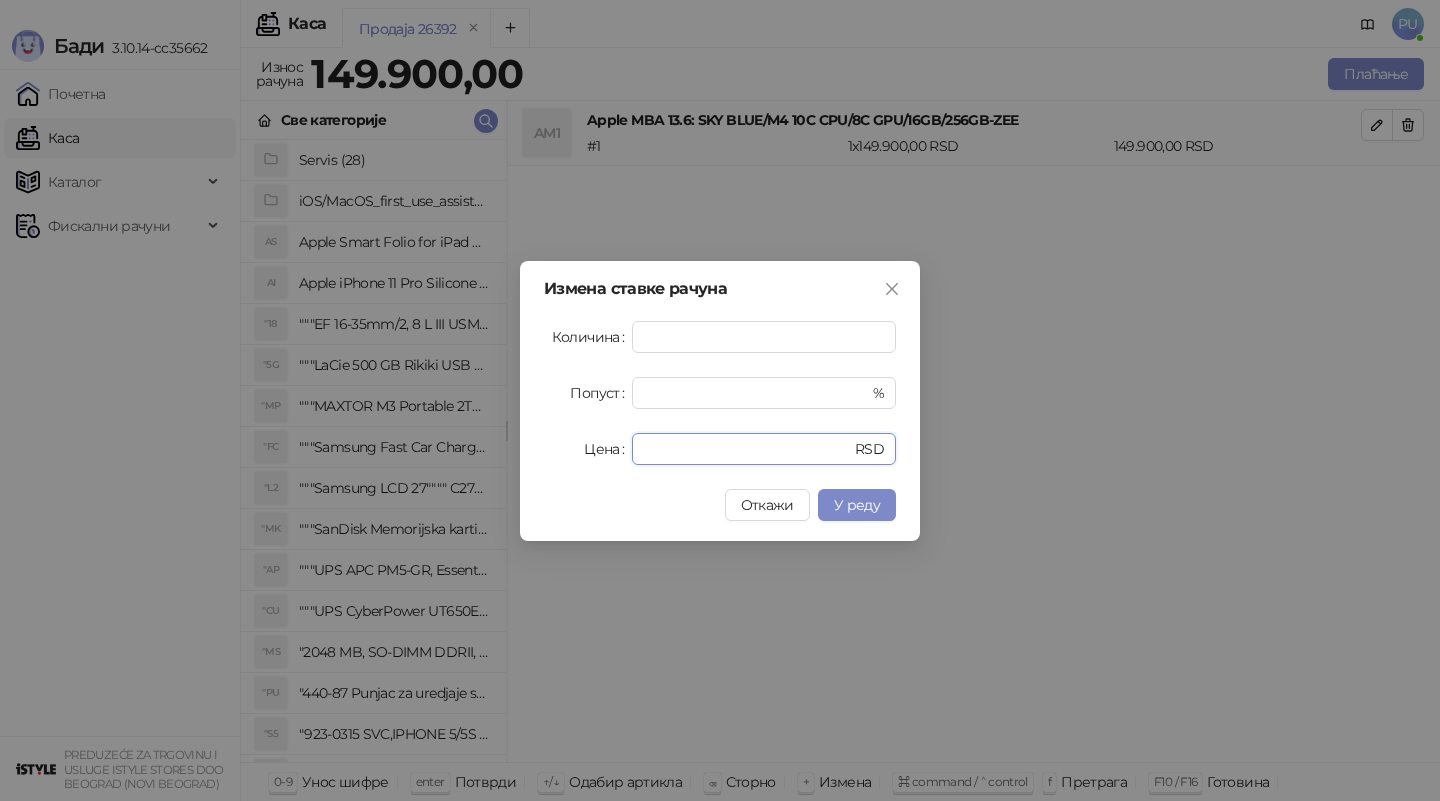 drag, startPoint x: 719, startPoint y: 449, endPoint x: 334, endPoint y: 409, distance: 387.07236 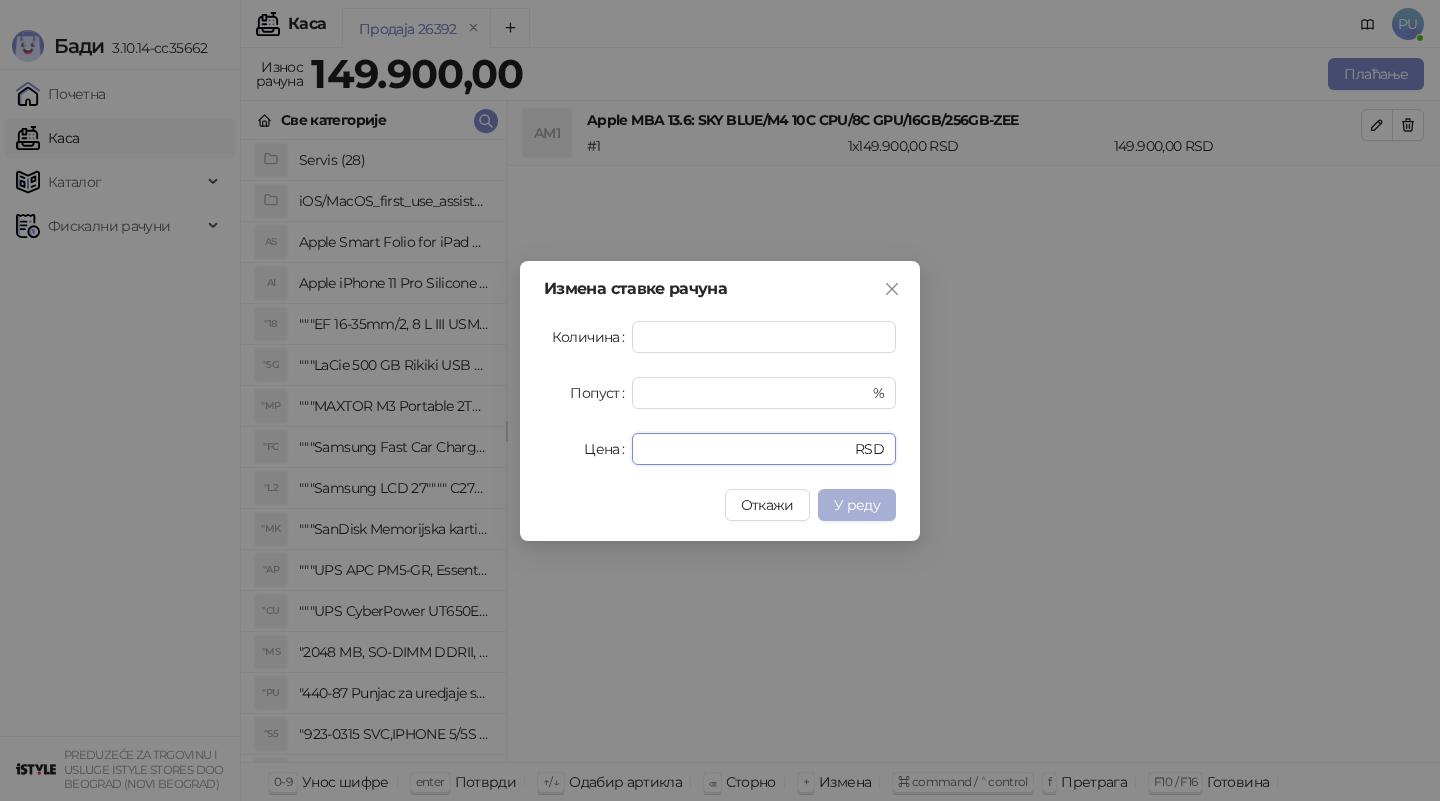 type on "******" 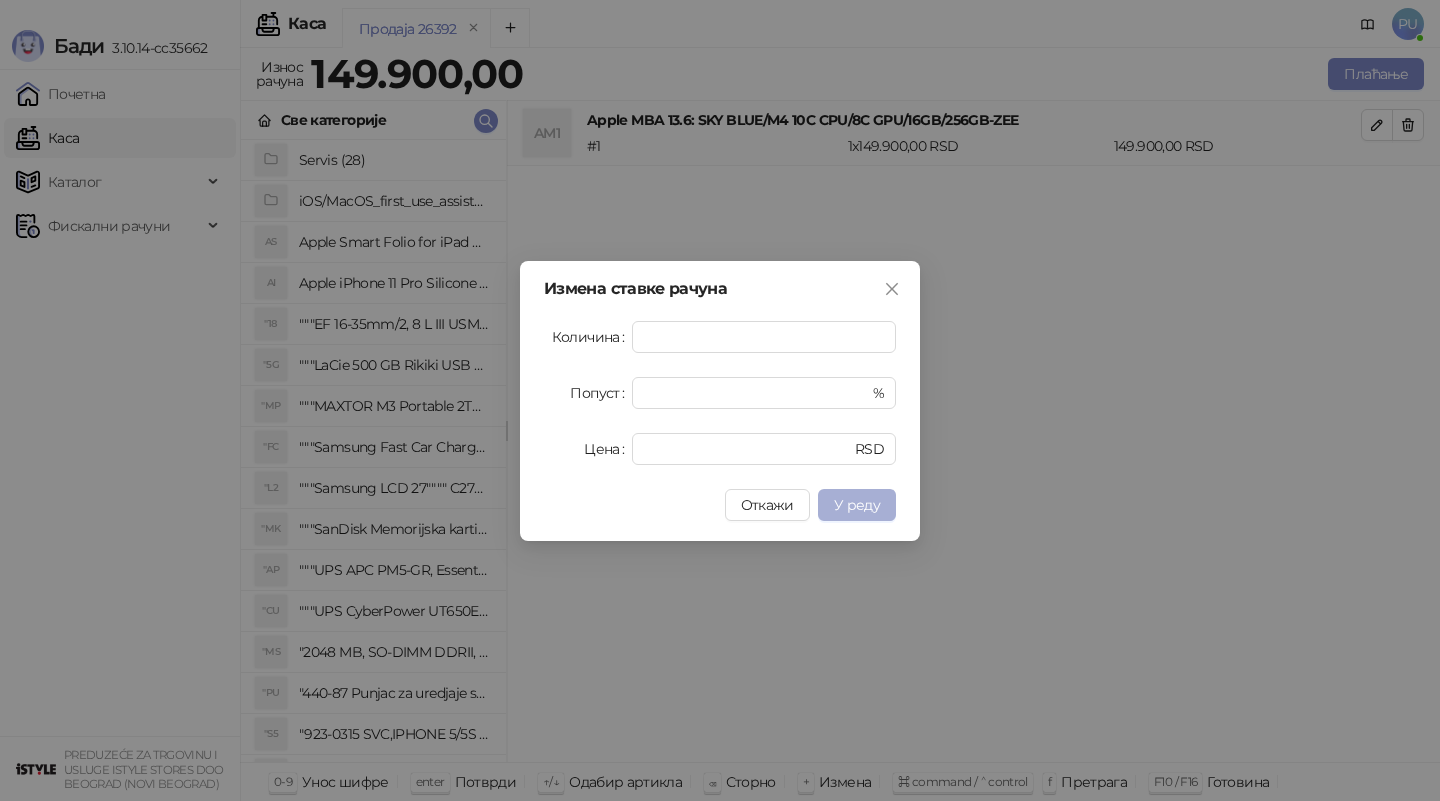 click on "У реду" at bounding box center [857, 505] 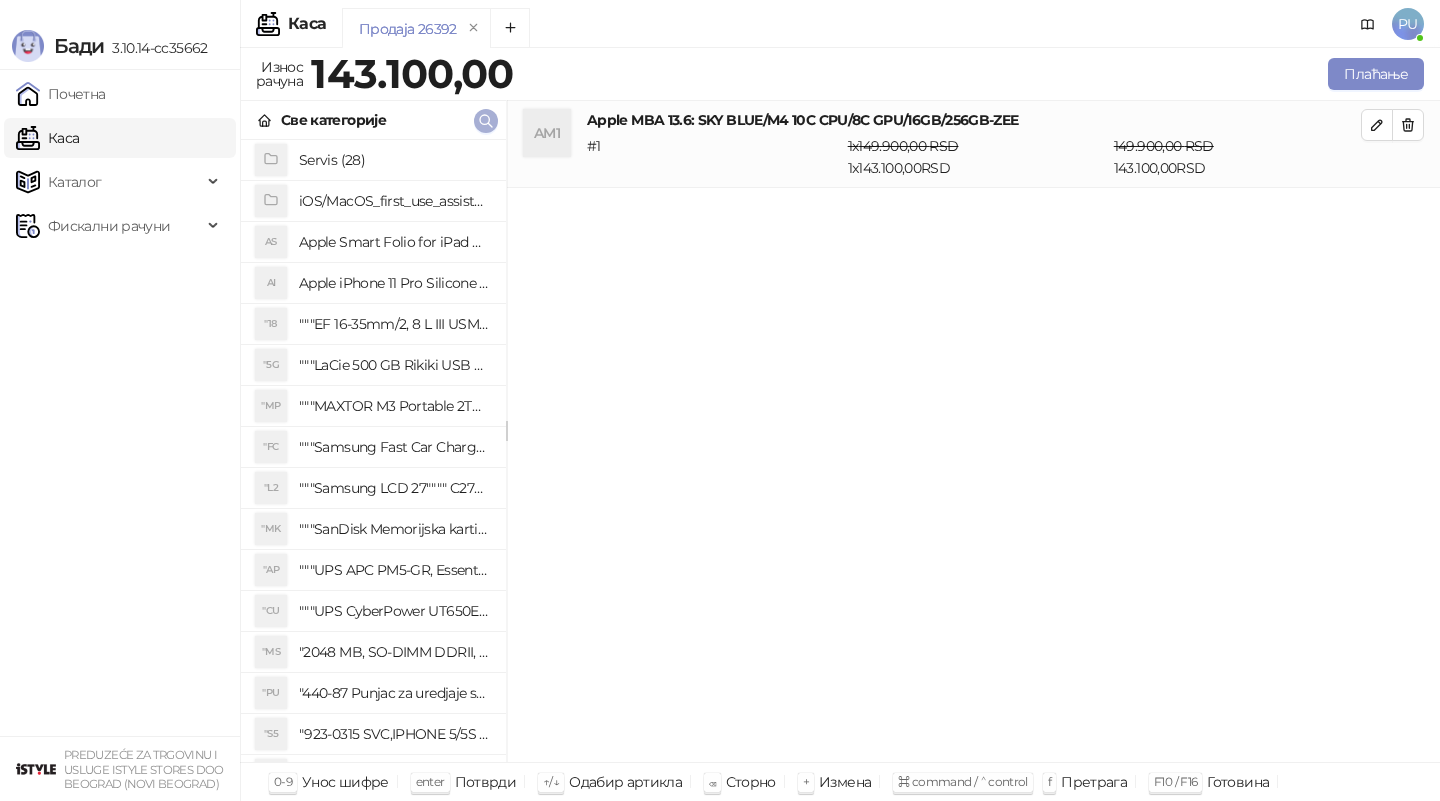click 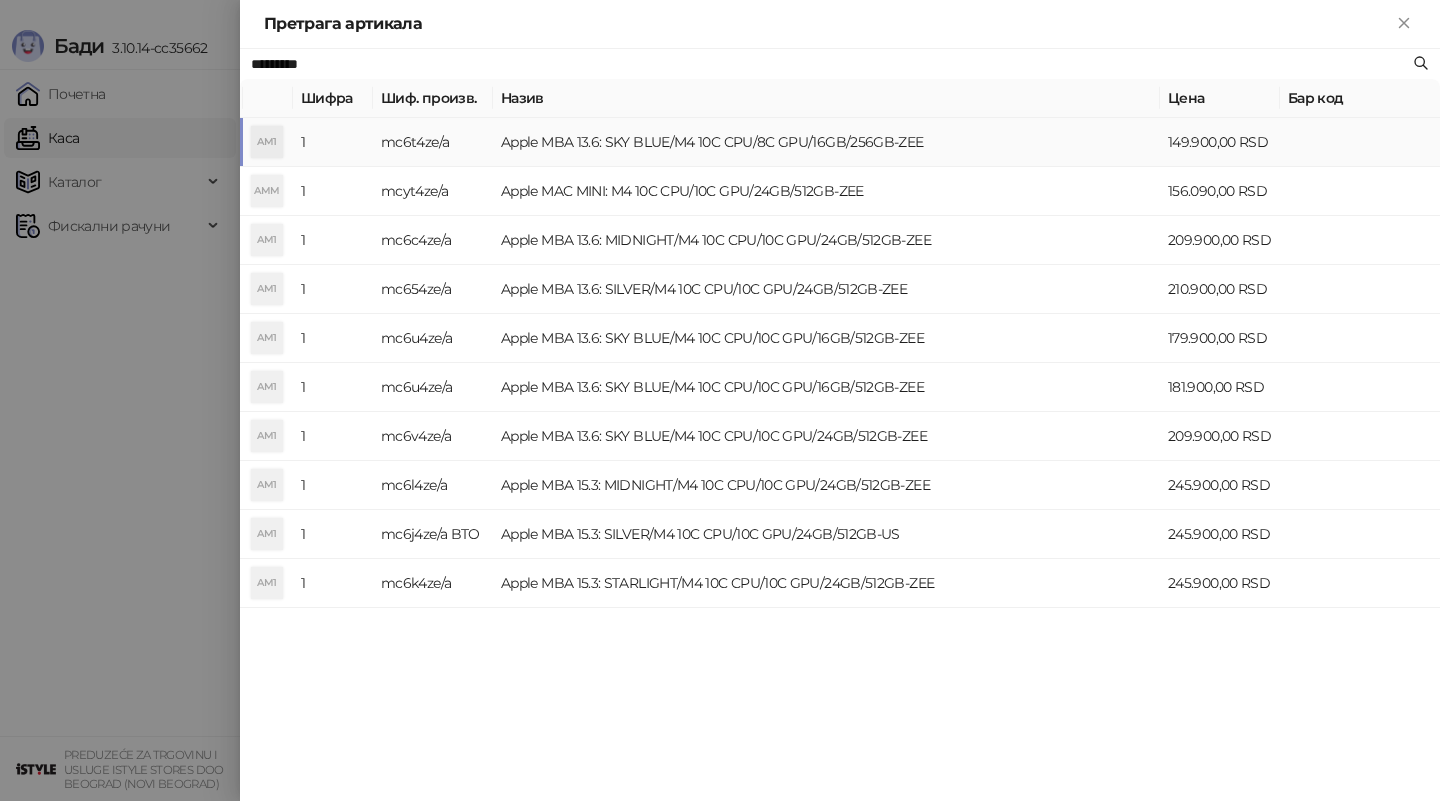 paste 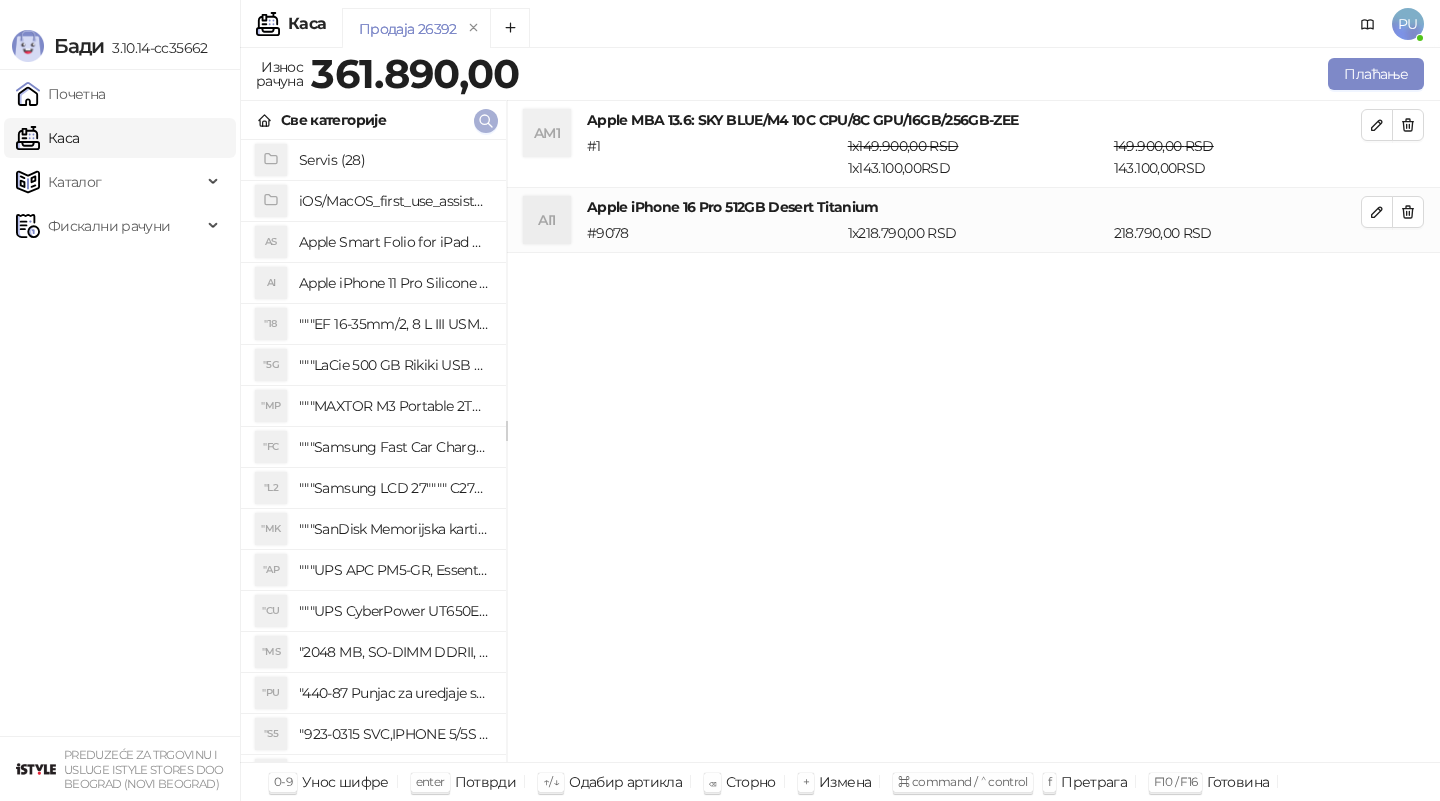 click 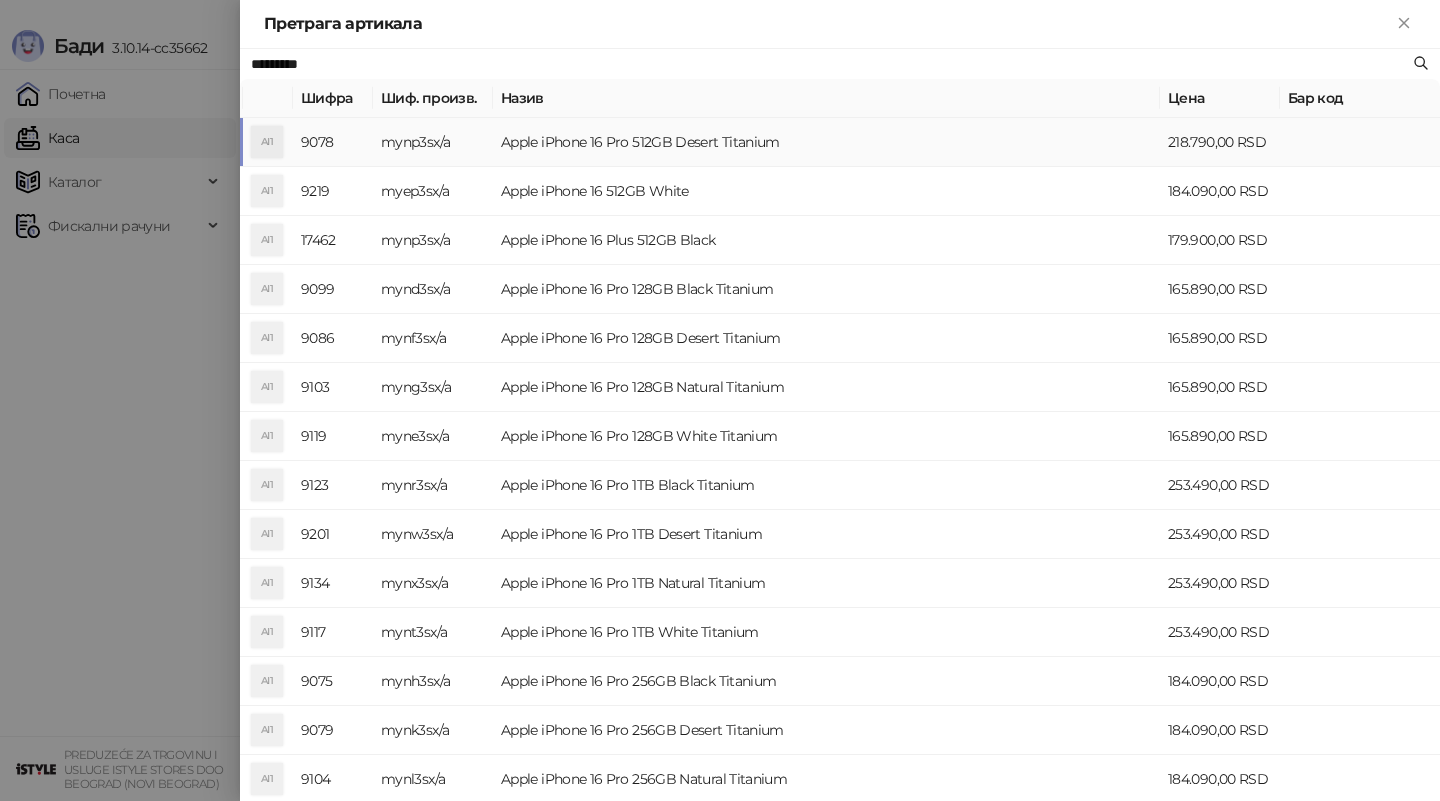 paste on "*********" 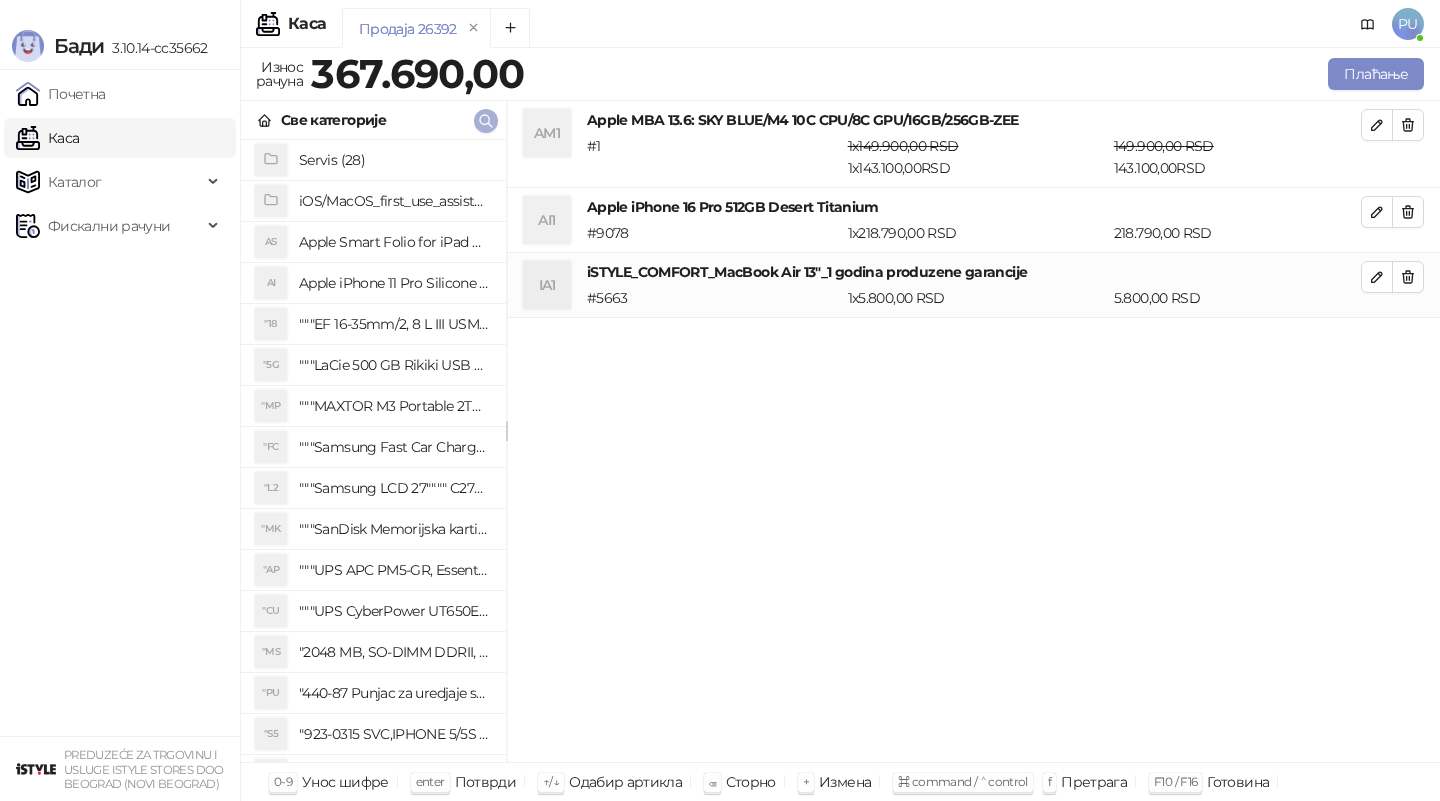 click 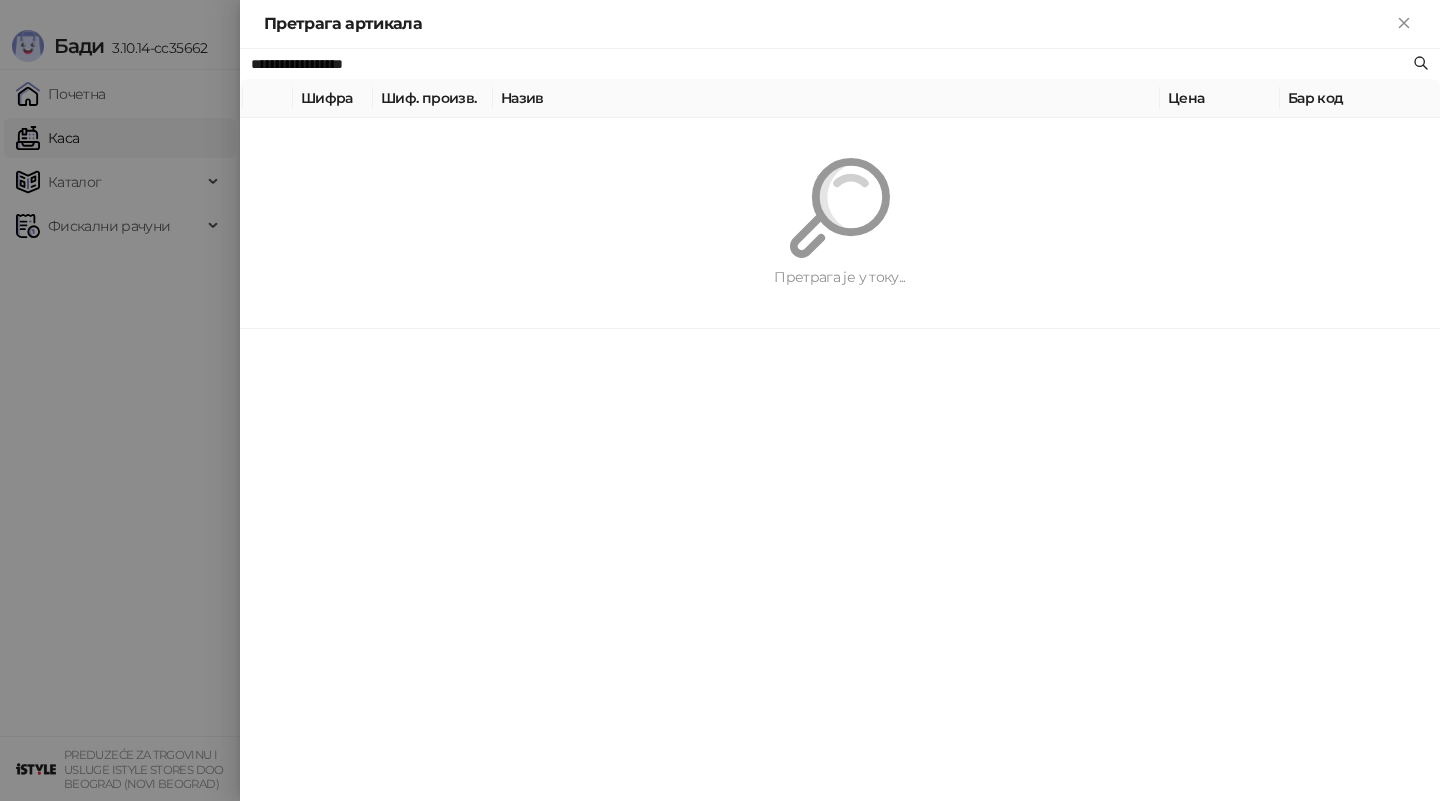 paste on "****" 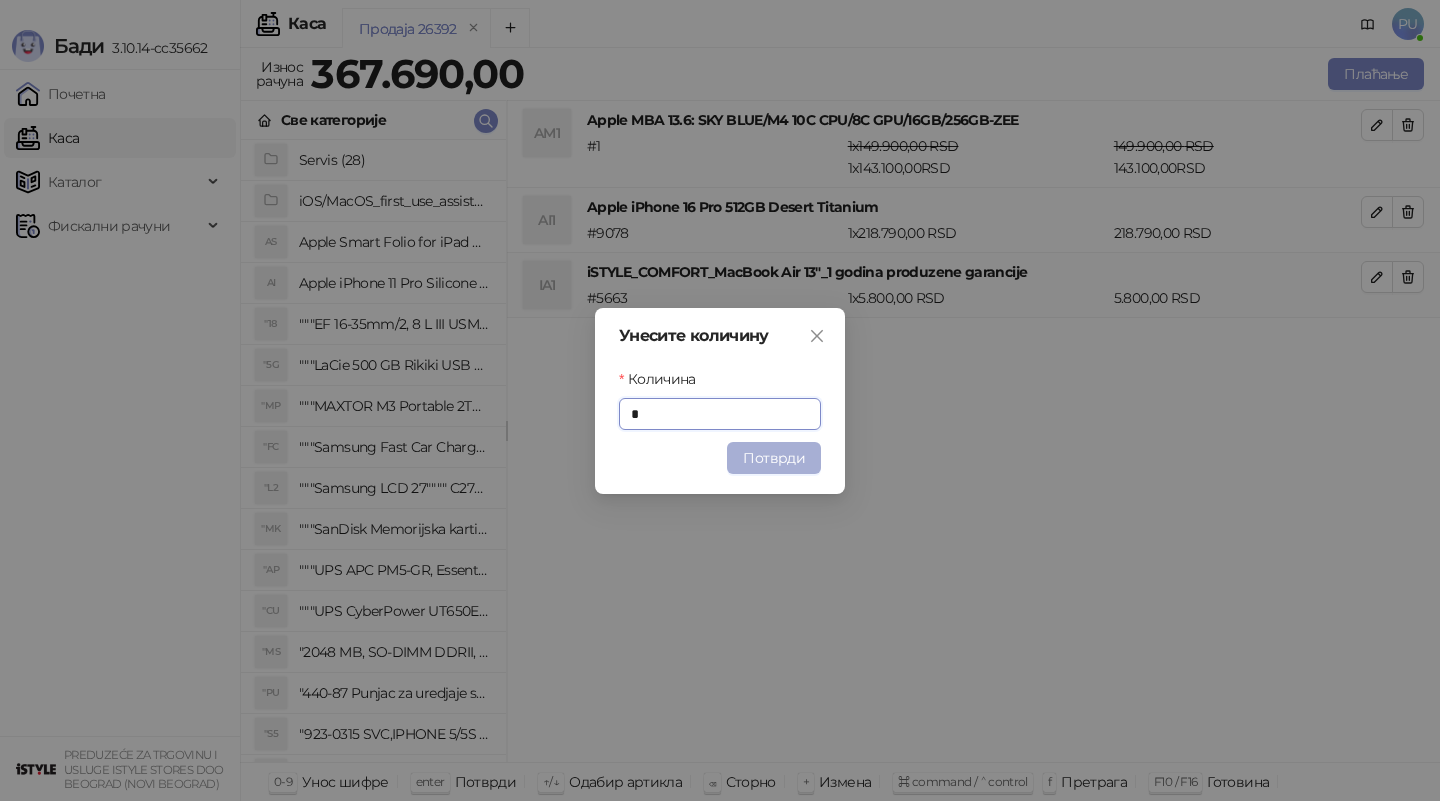 click on "Потврди" at bounding box center (774, 458) 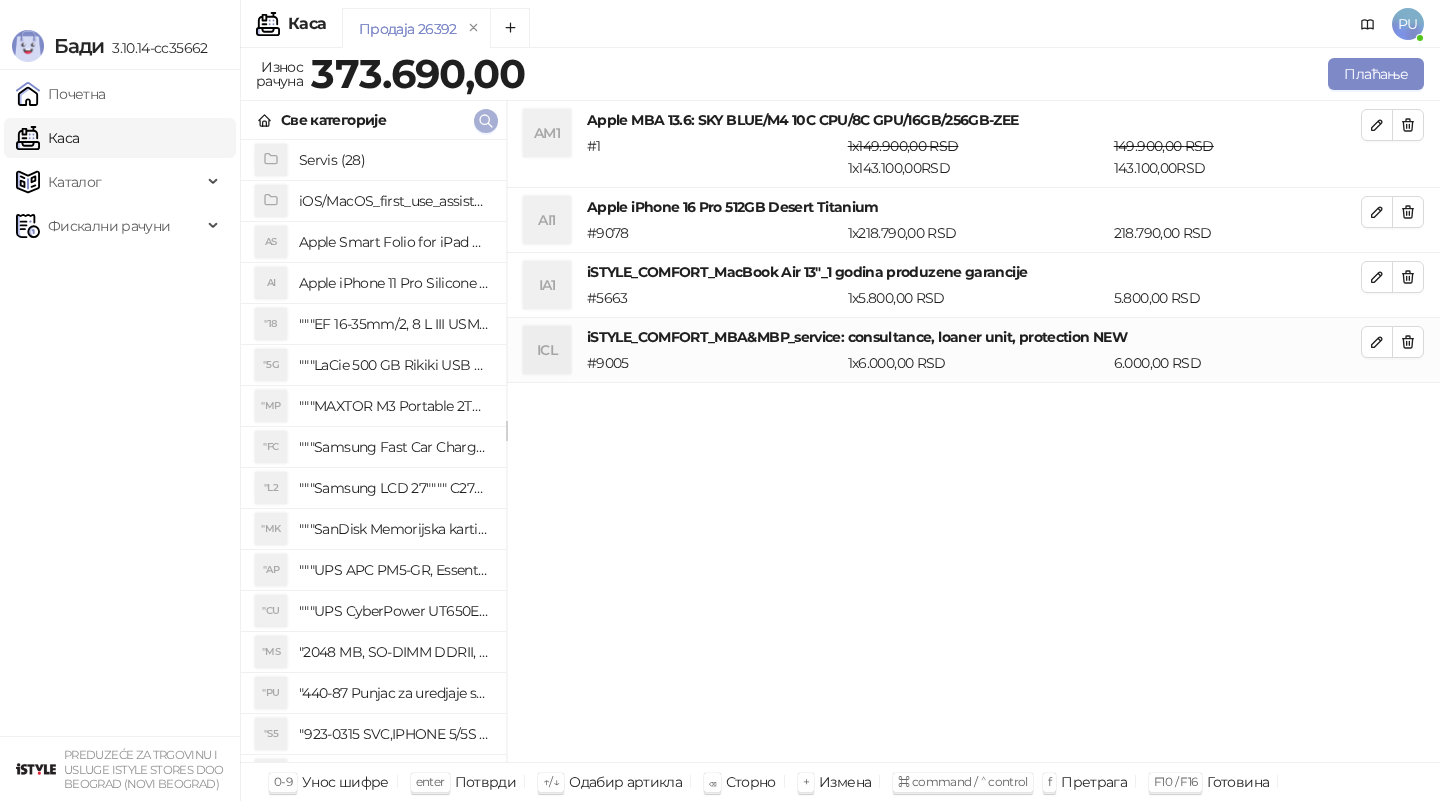 click 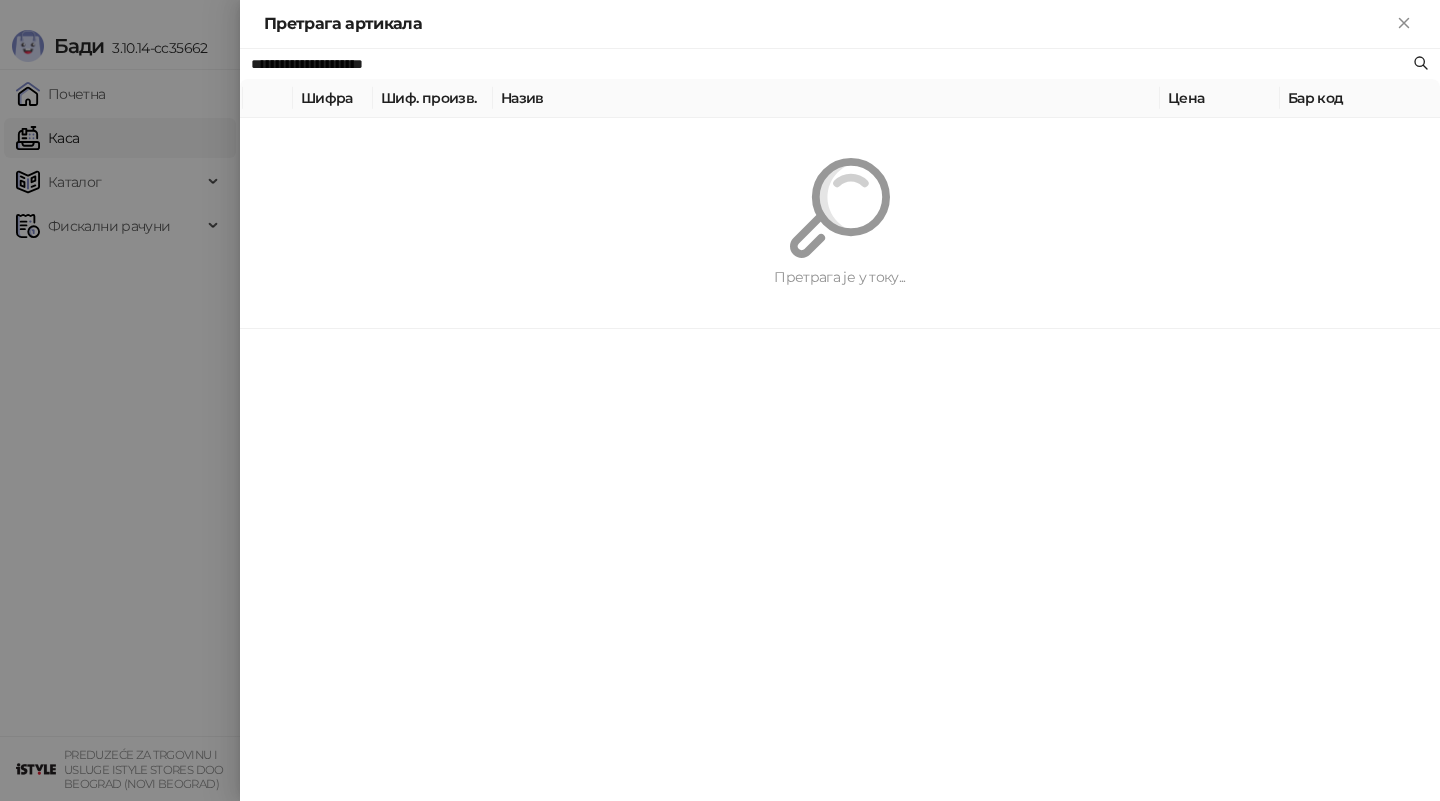 paste 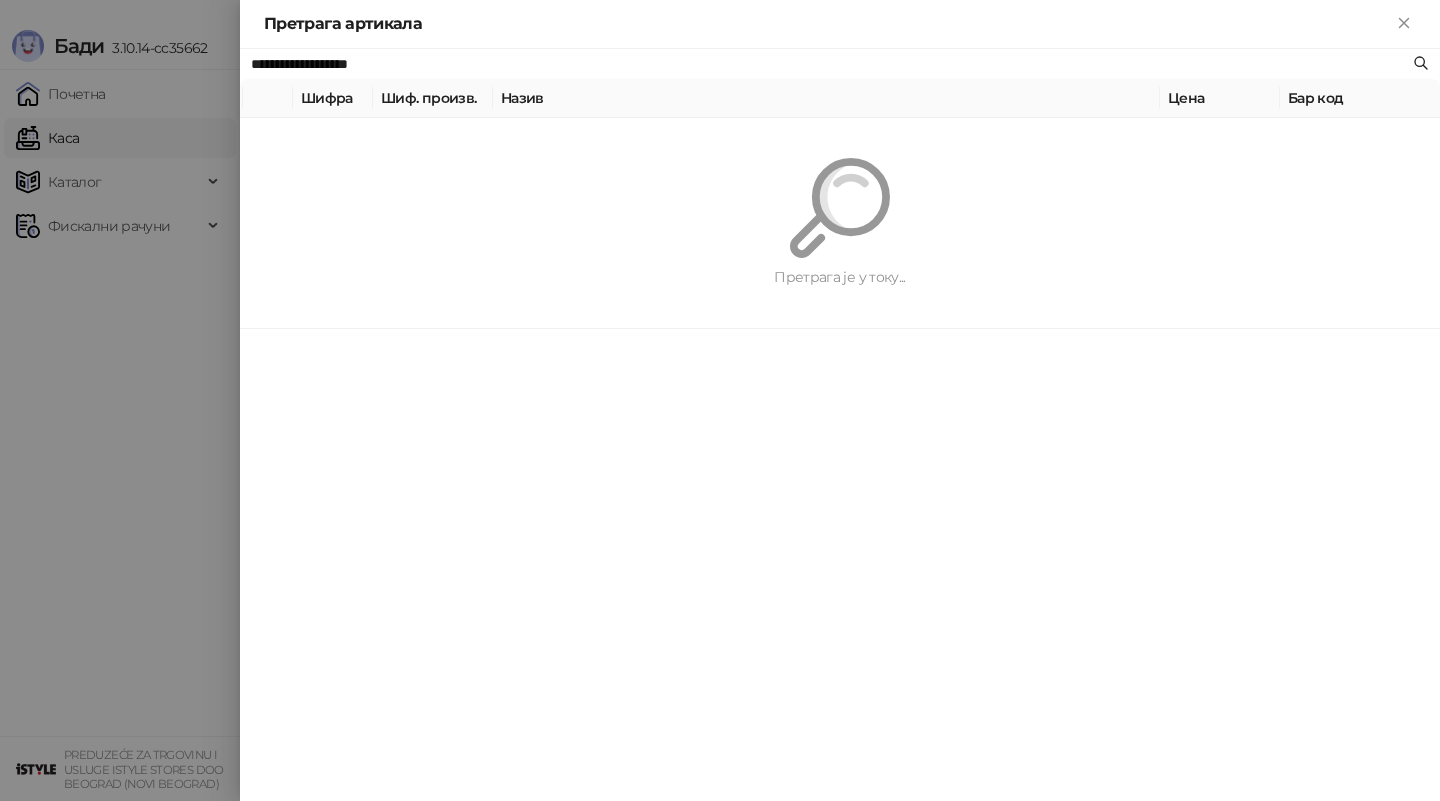 type on "**********" 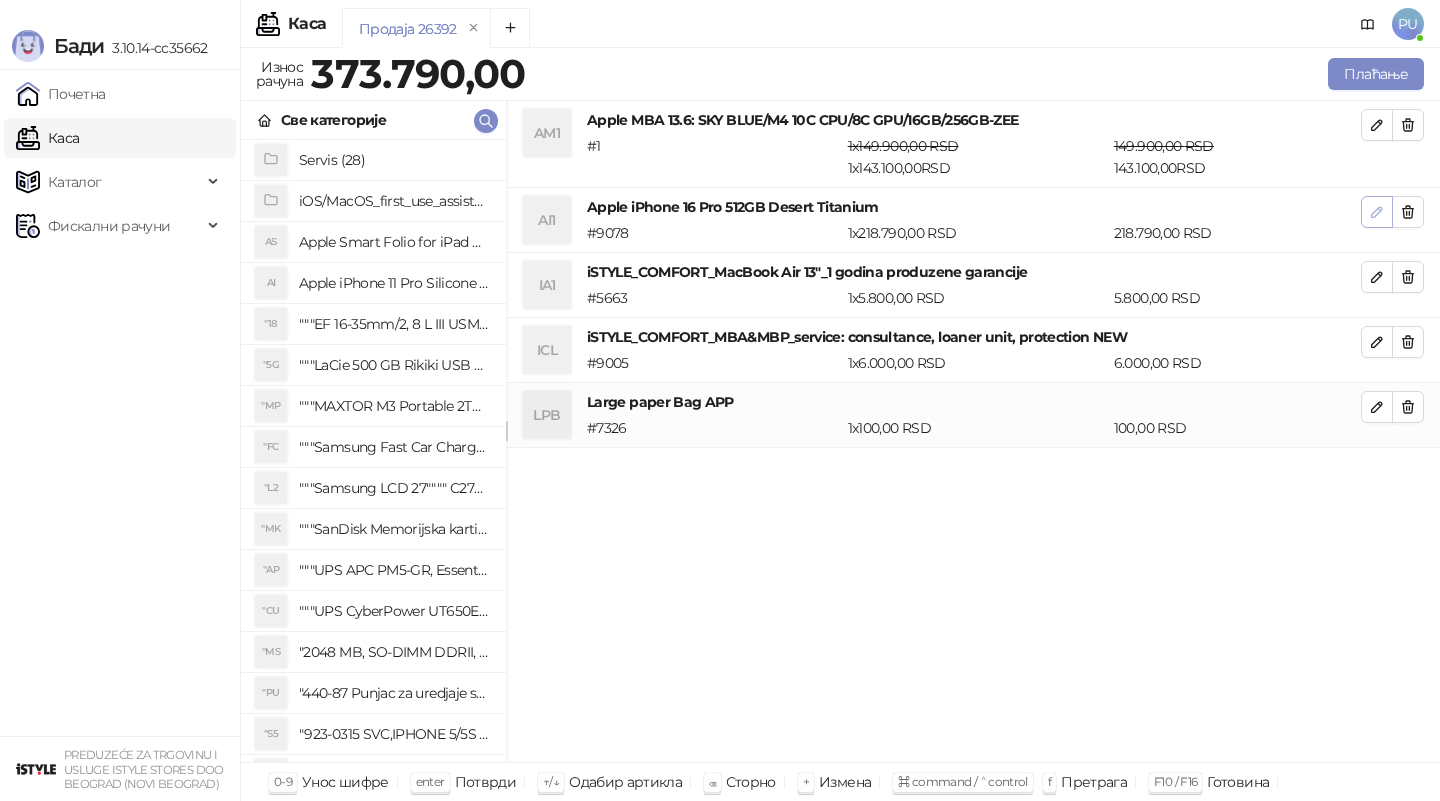 click 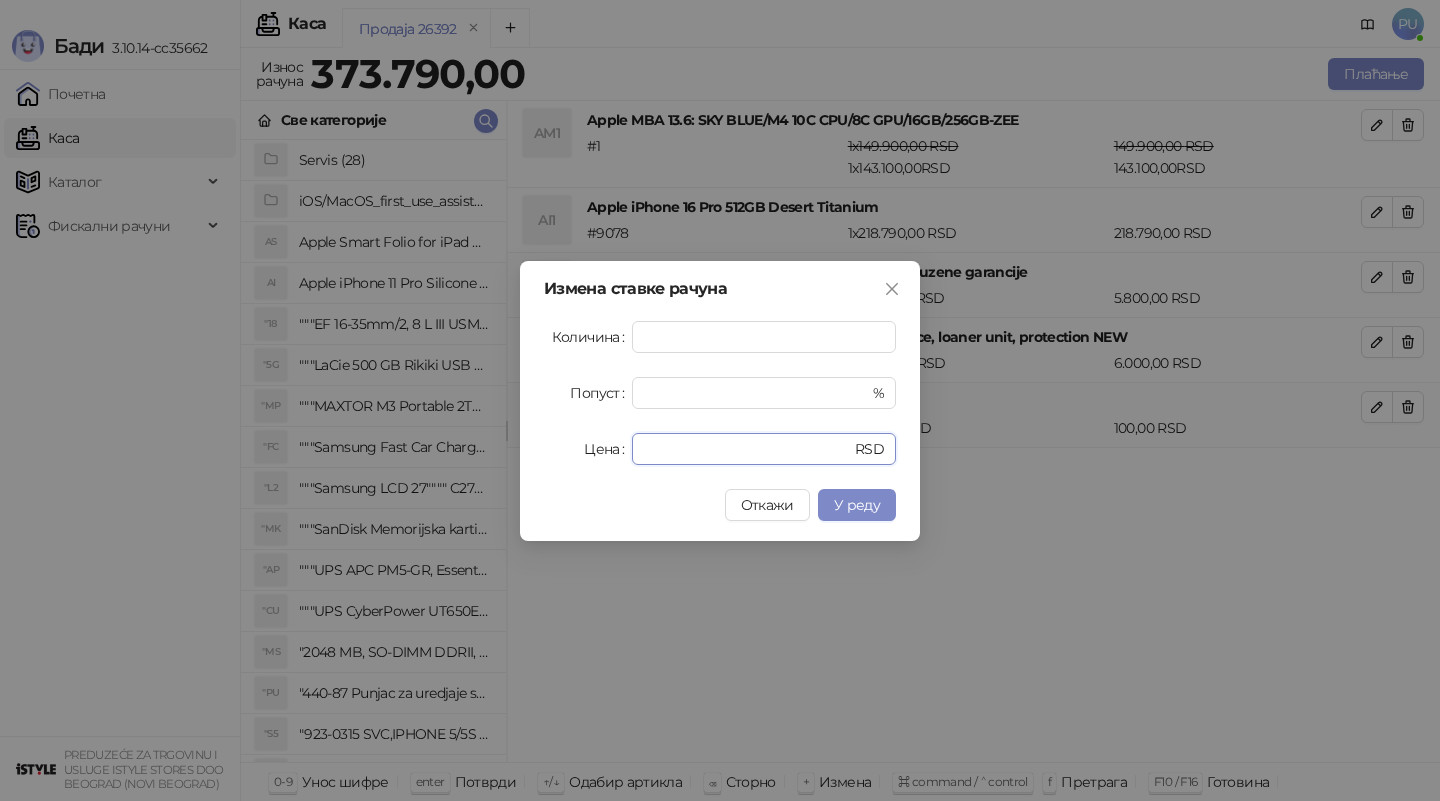 drag, startPoint x: 765, startPoint y: 453, endPoint x: 441, endPoint y: 408, distance: 327.11008 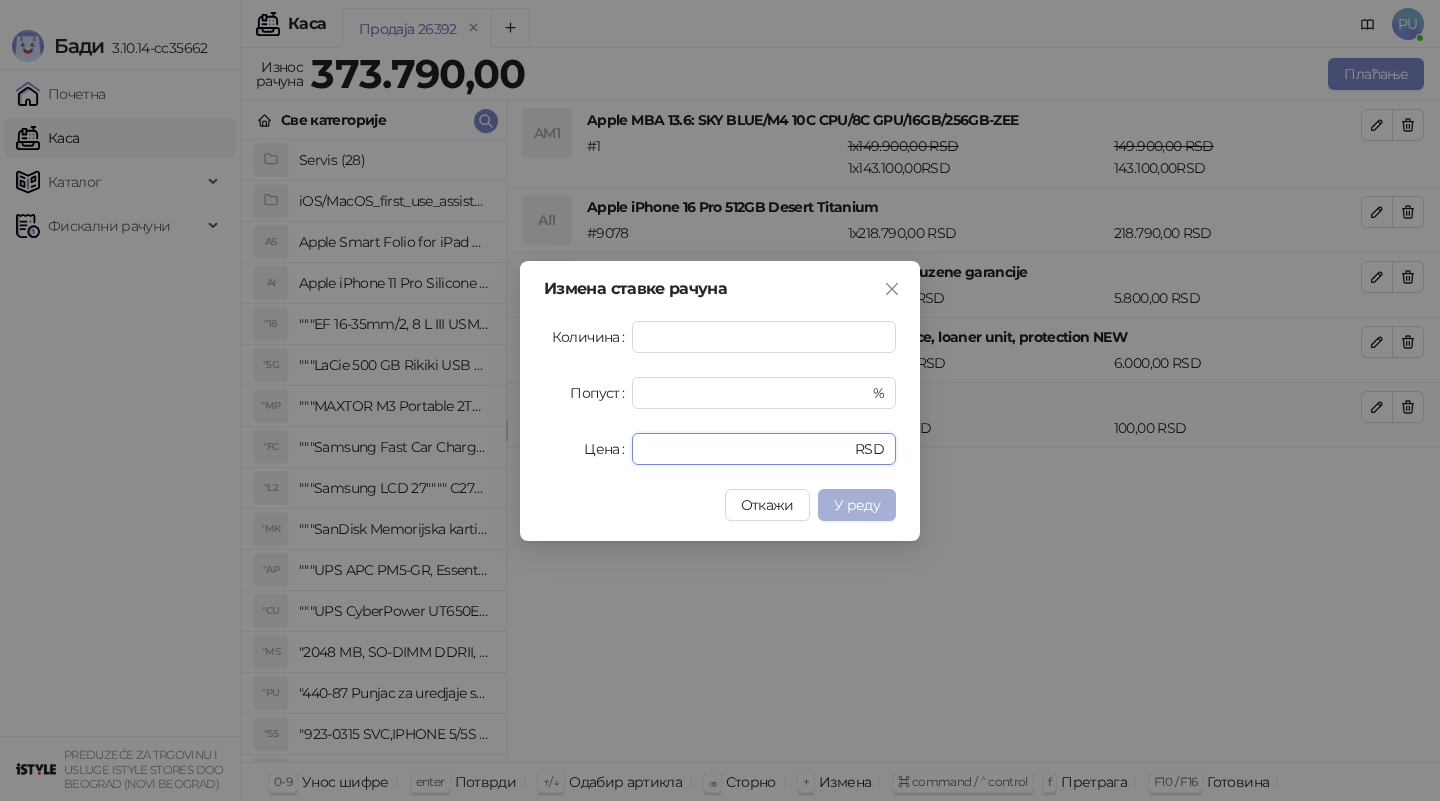 type on "******" 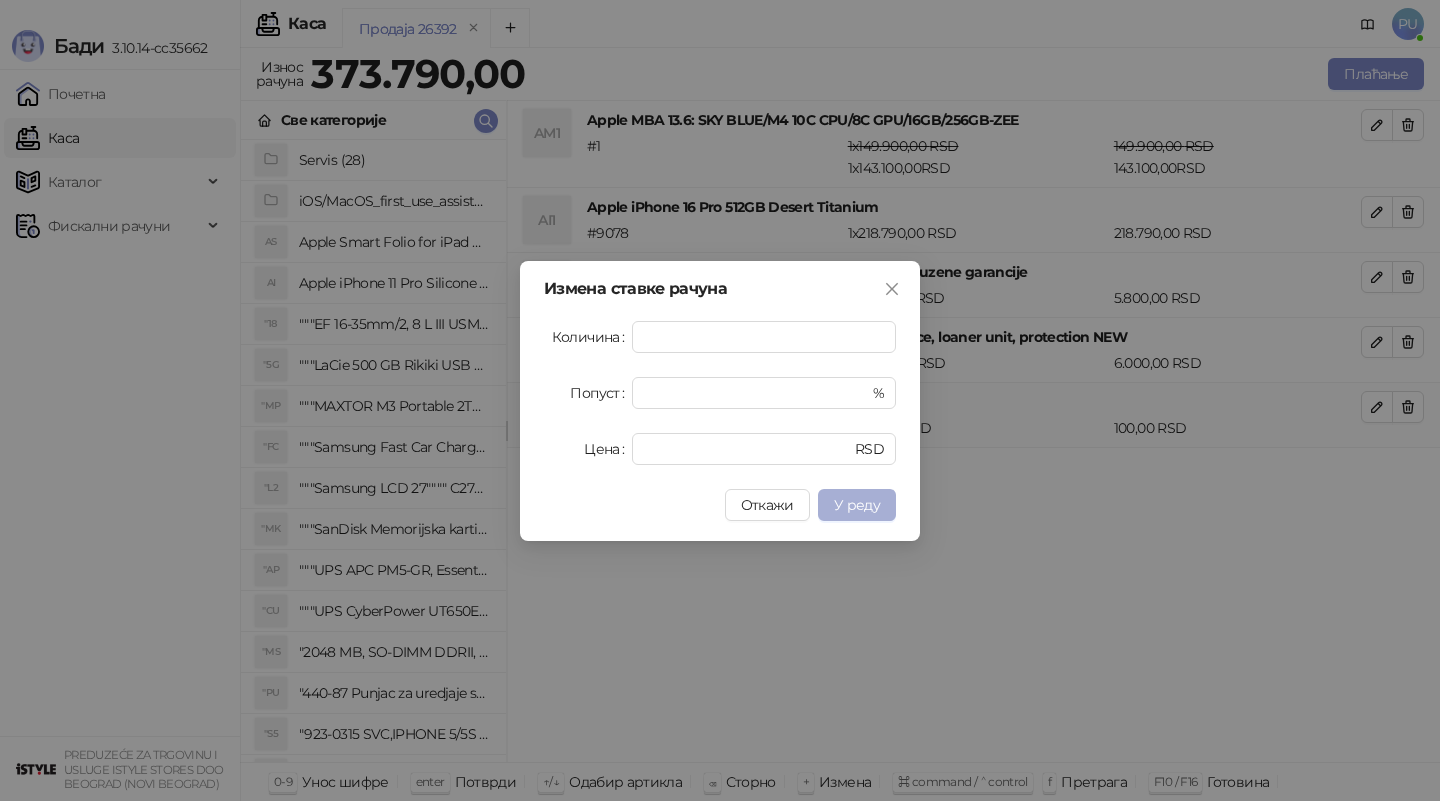 click on "У реду" at bounding box center (857, 505) 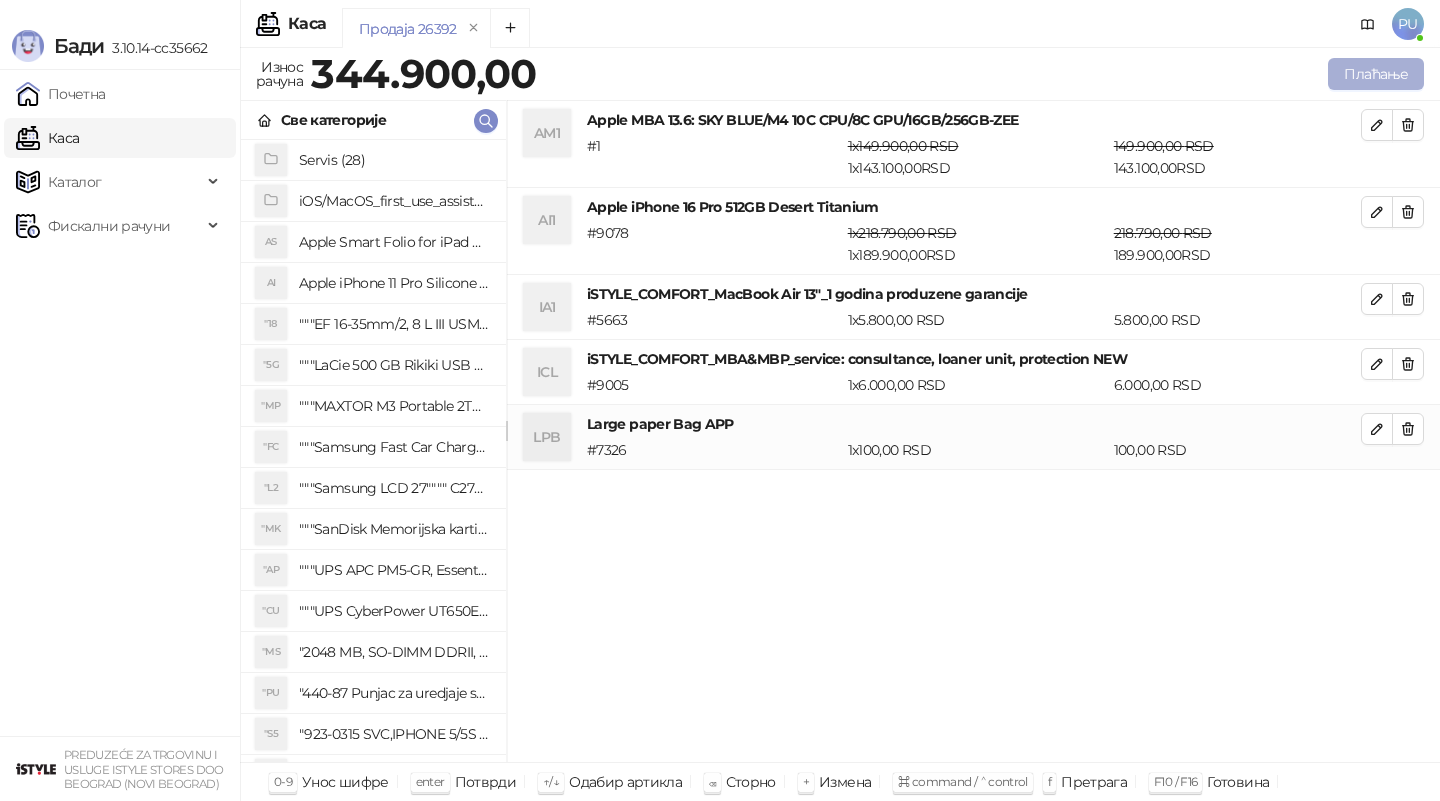 click on "Плаћање" at bounding box center [1376, 74] 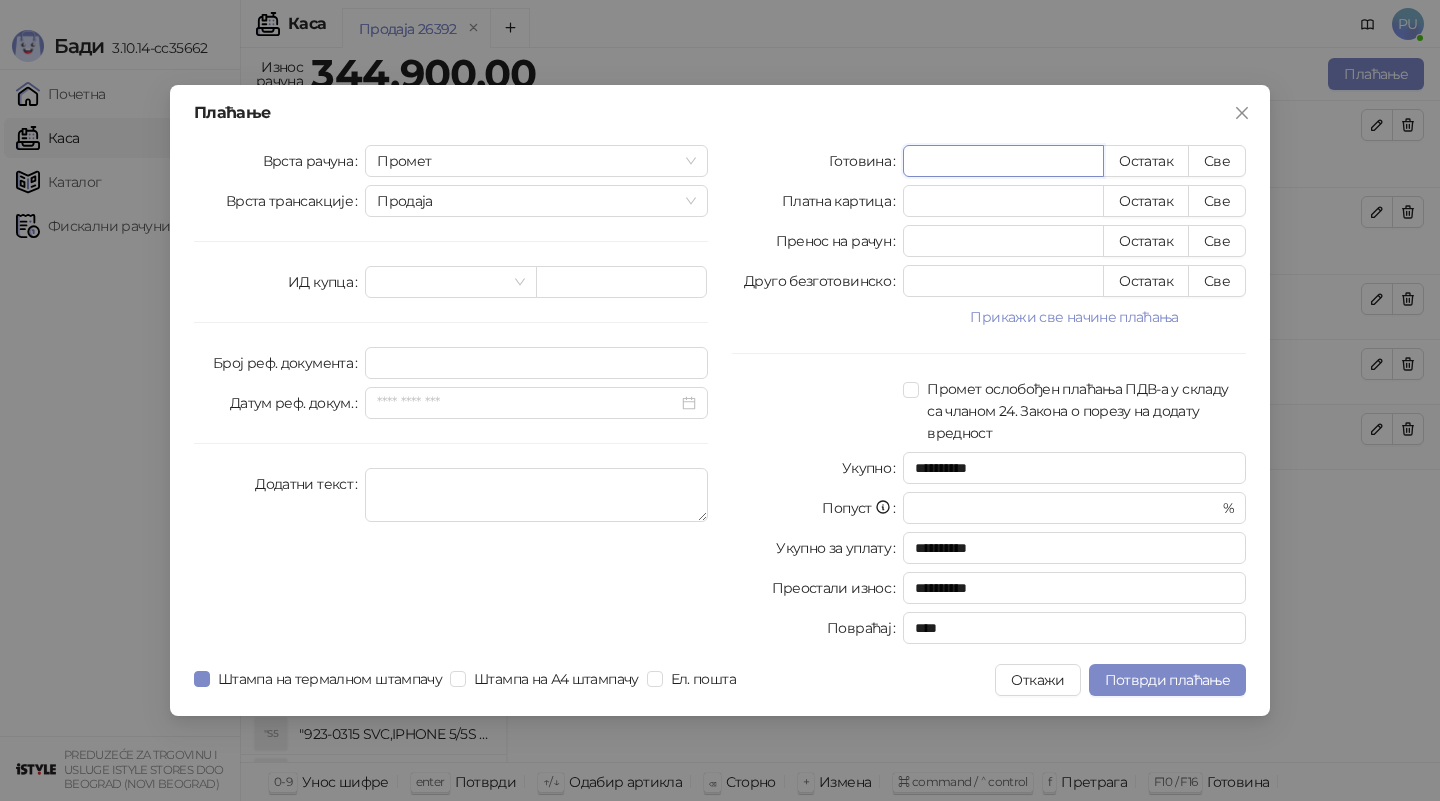 click on "*" at bounding box center (1003, 161) 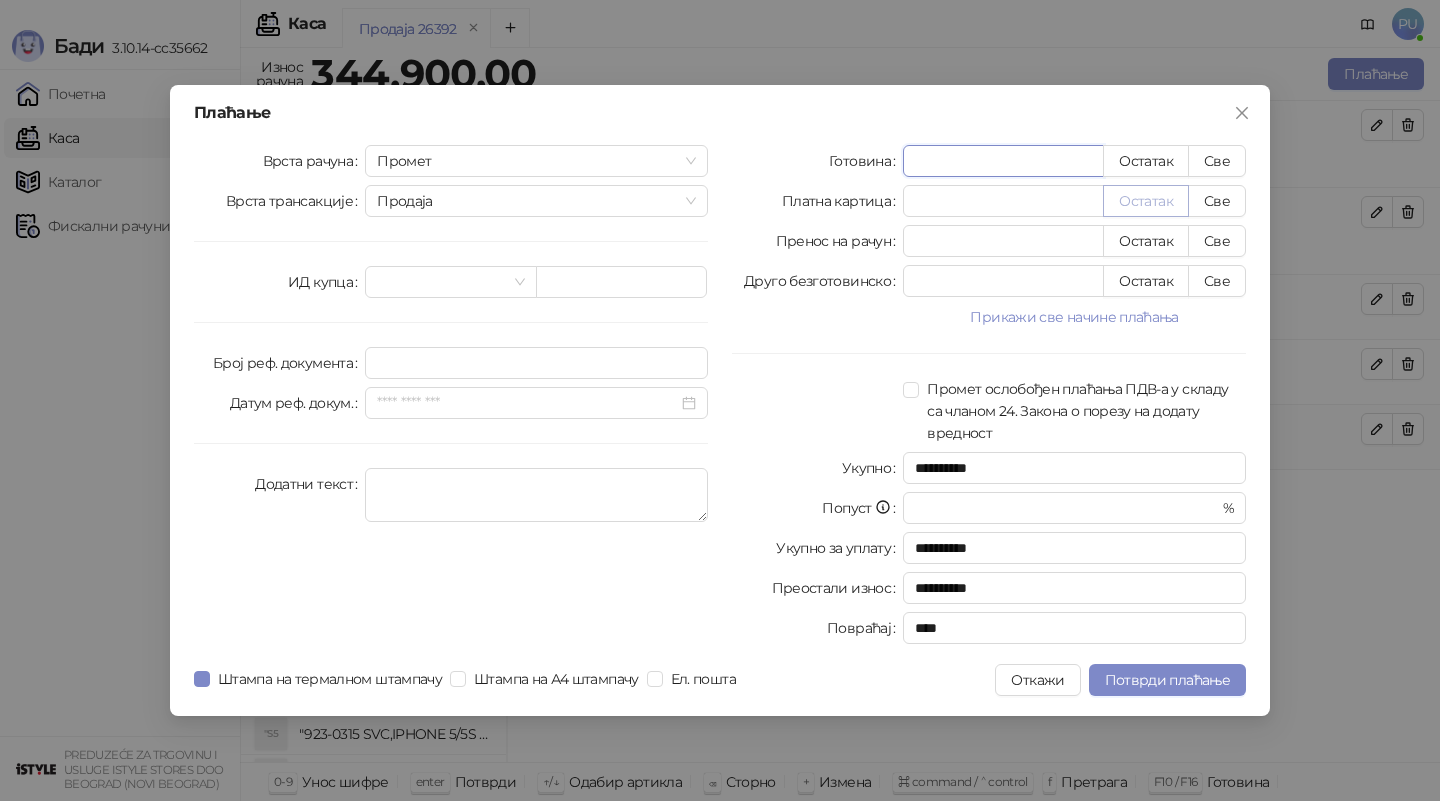 type on "******" 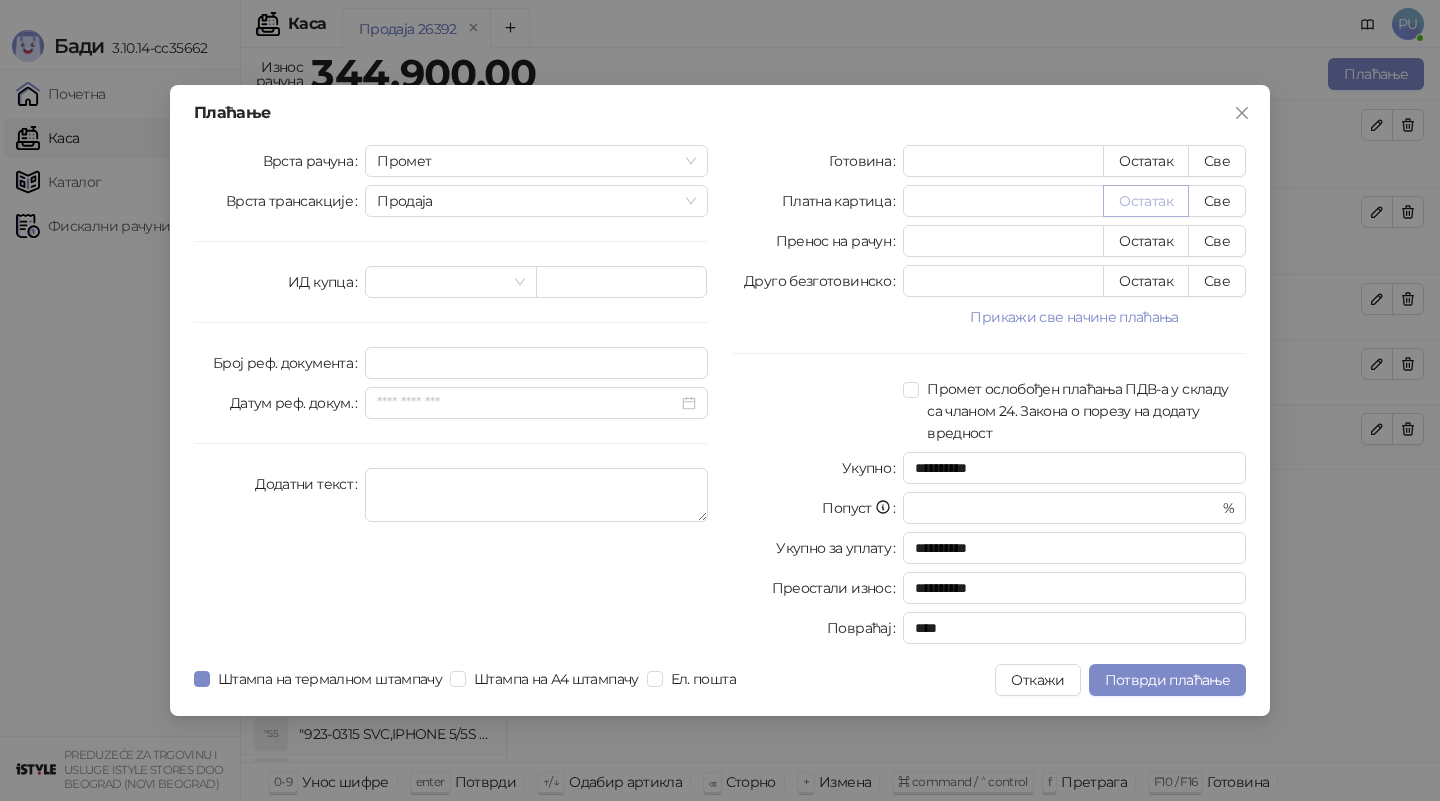 click on "Остатак" at bounding box center (1146, 201) 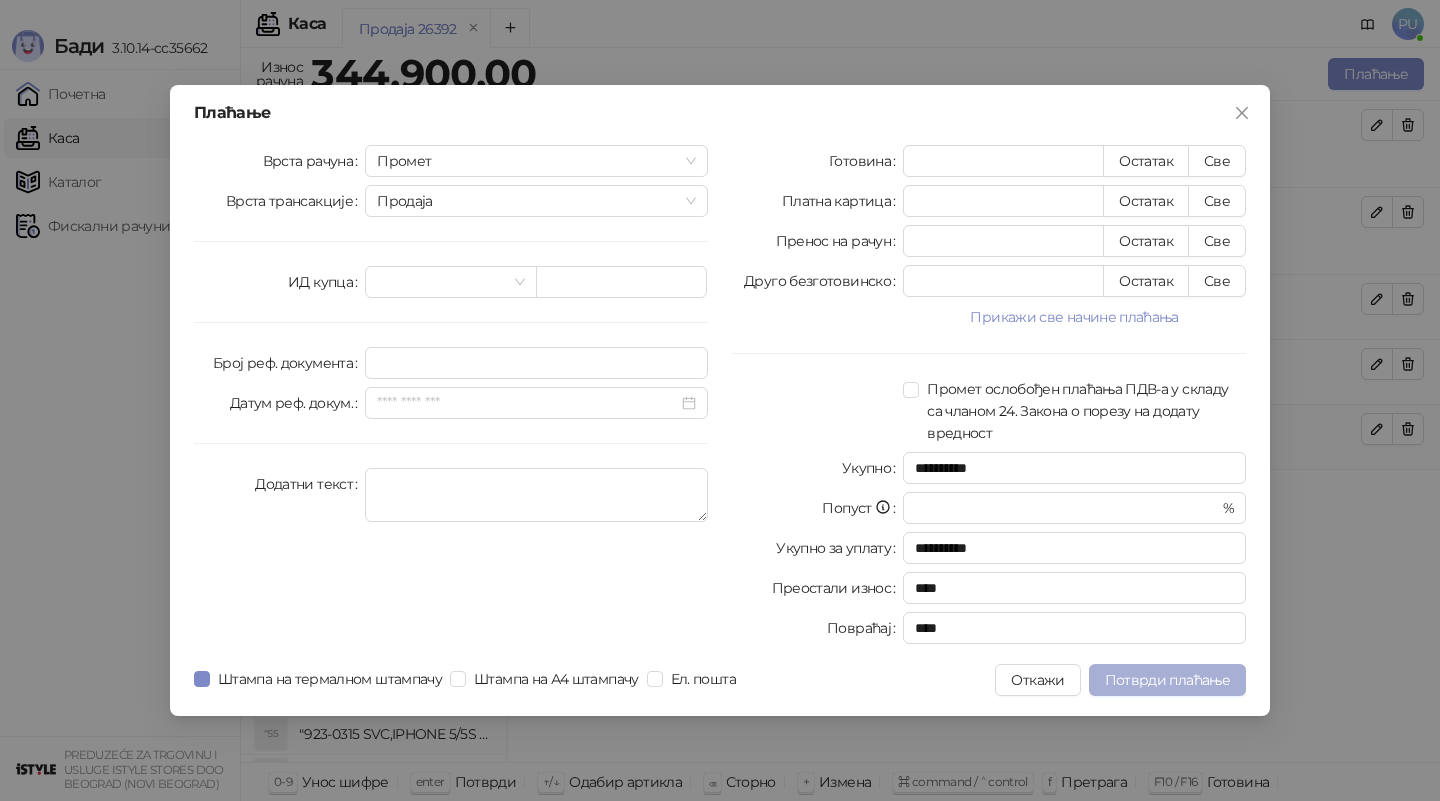 click on "Потврди плаћање" at bounding box center (1167, 680) 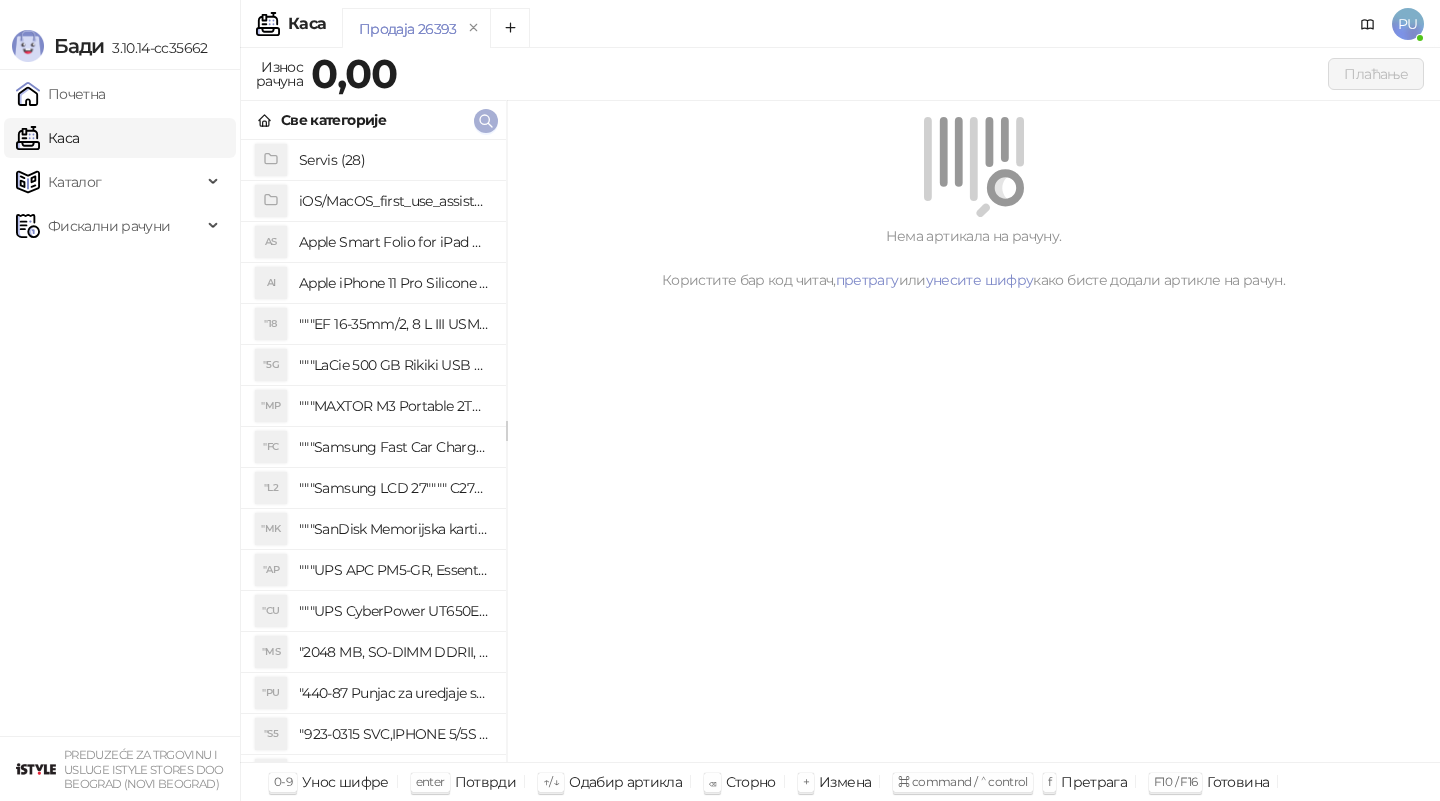 click 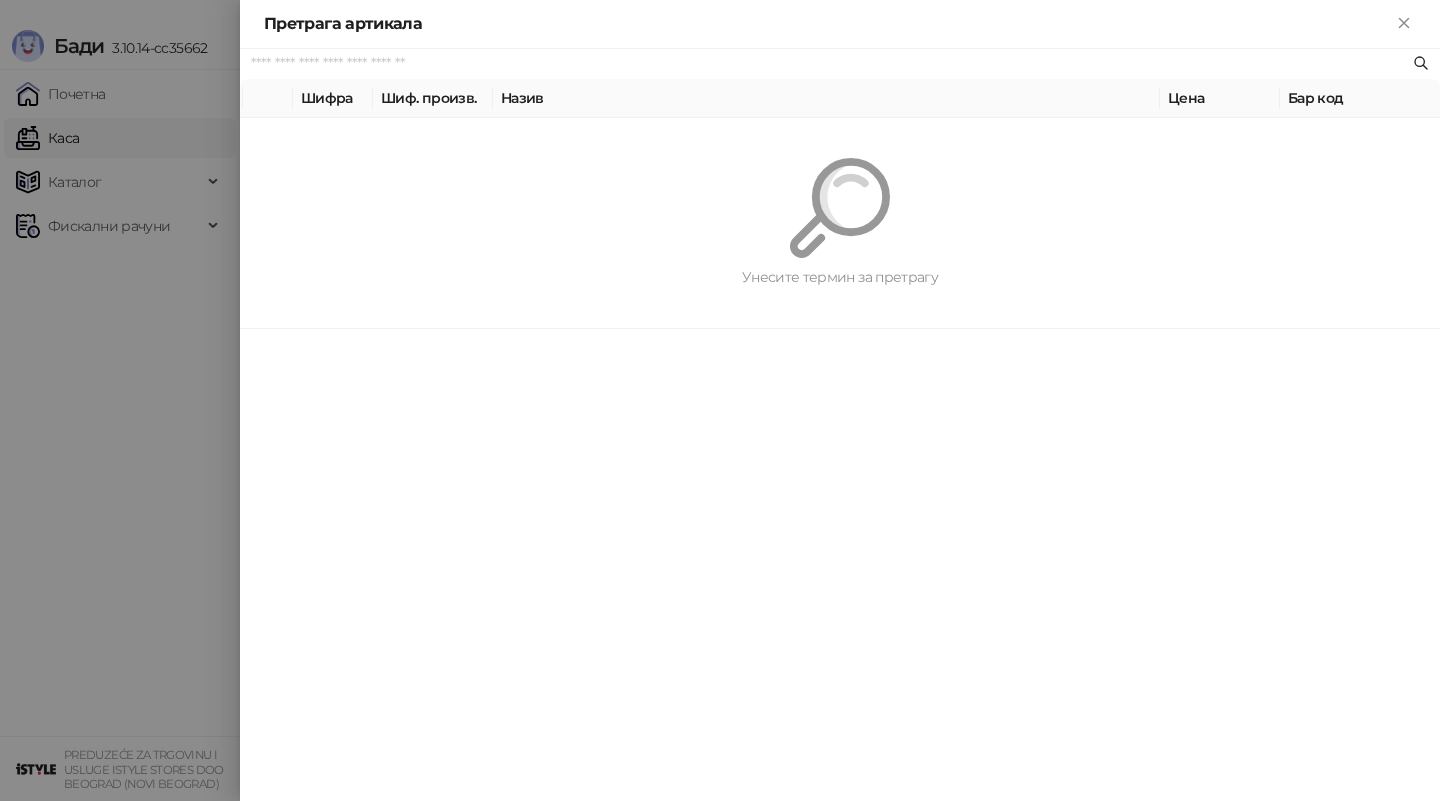 paste on "*********" 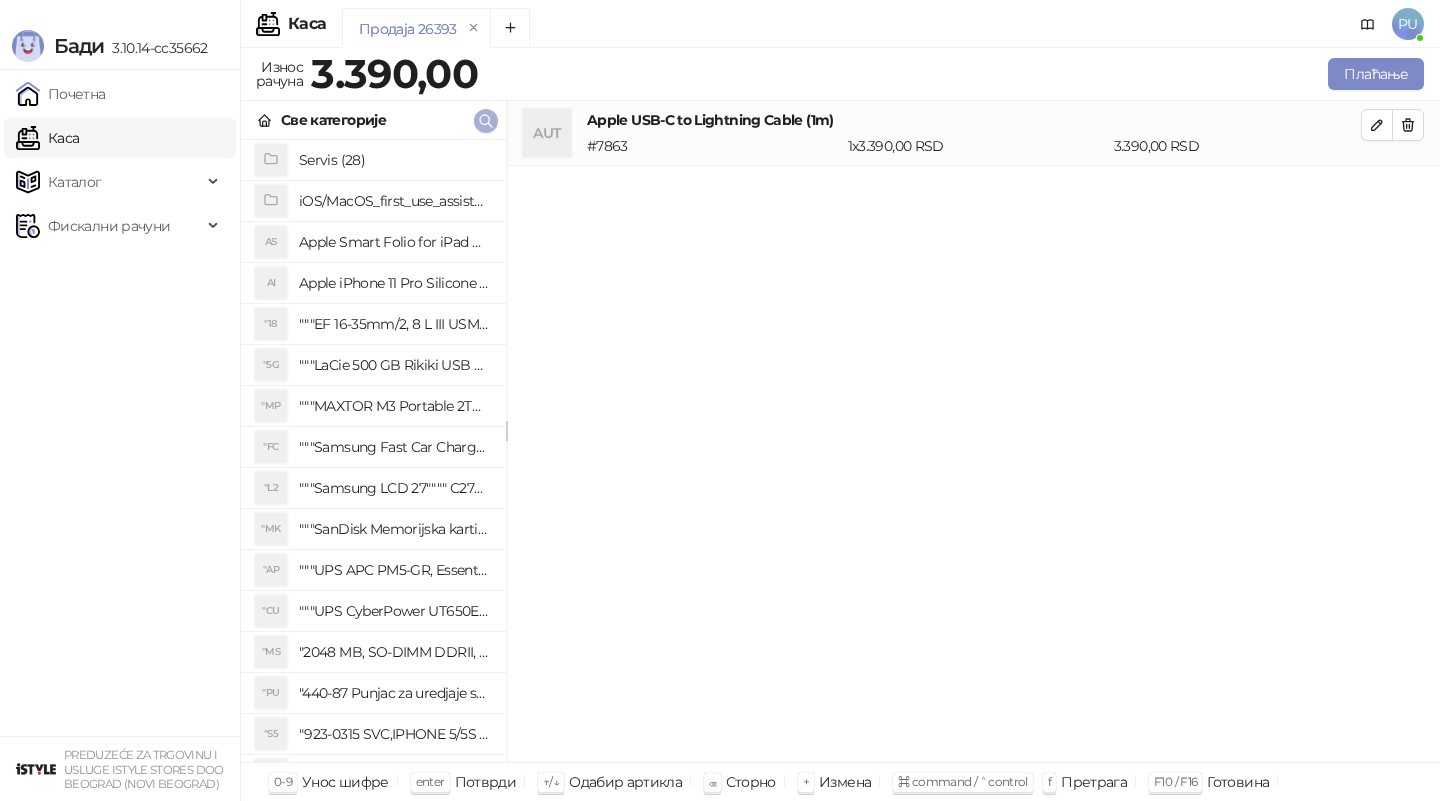 click on "Све категорије" at bounding box center (373, 120) 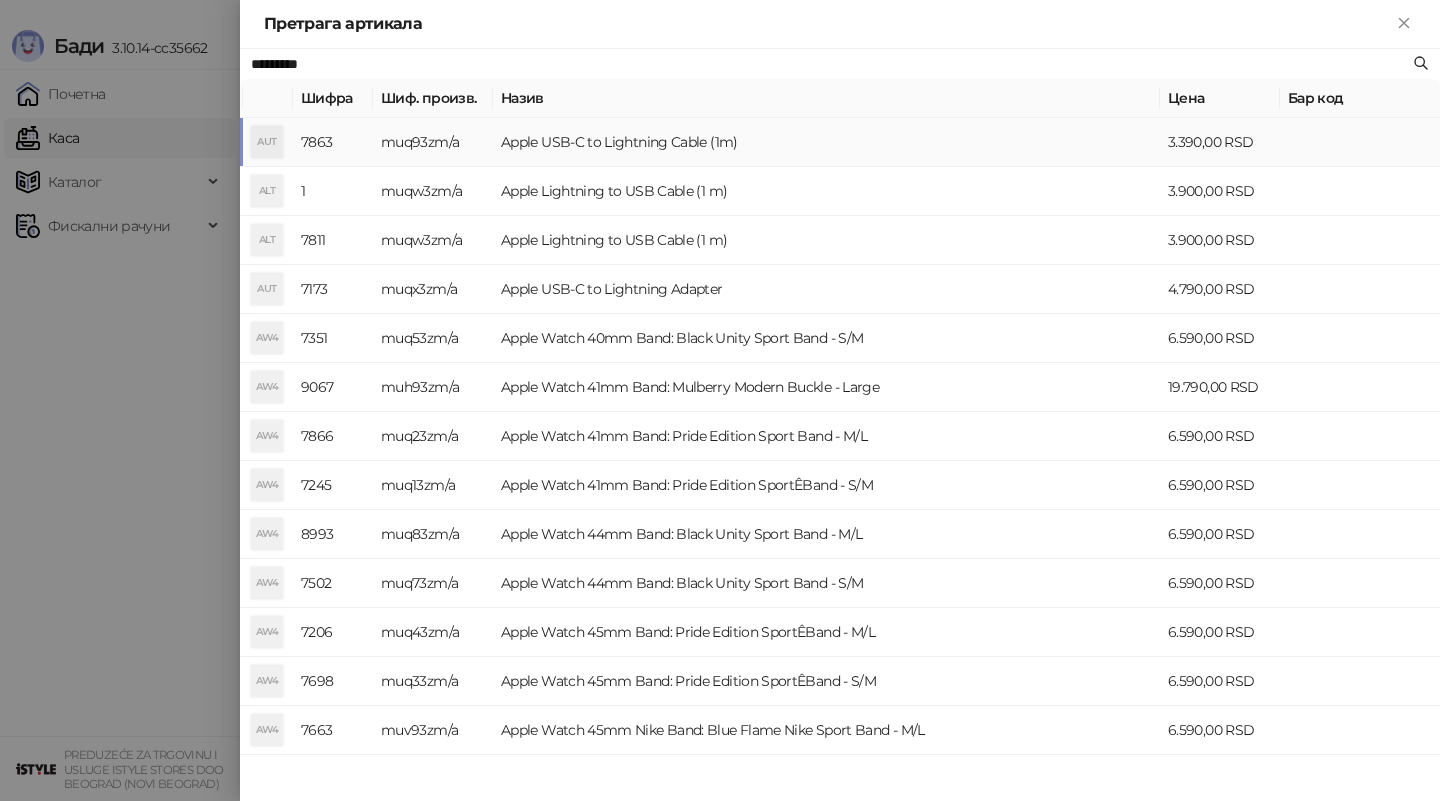 paste on "**********" 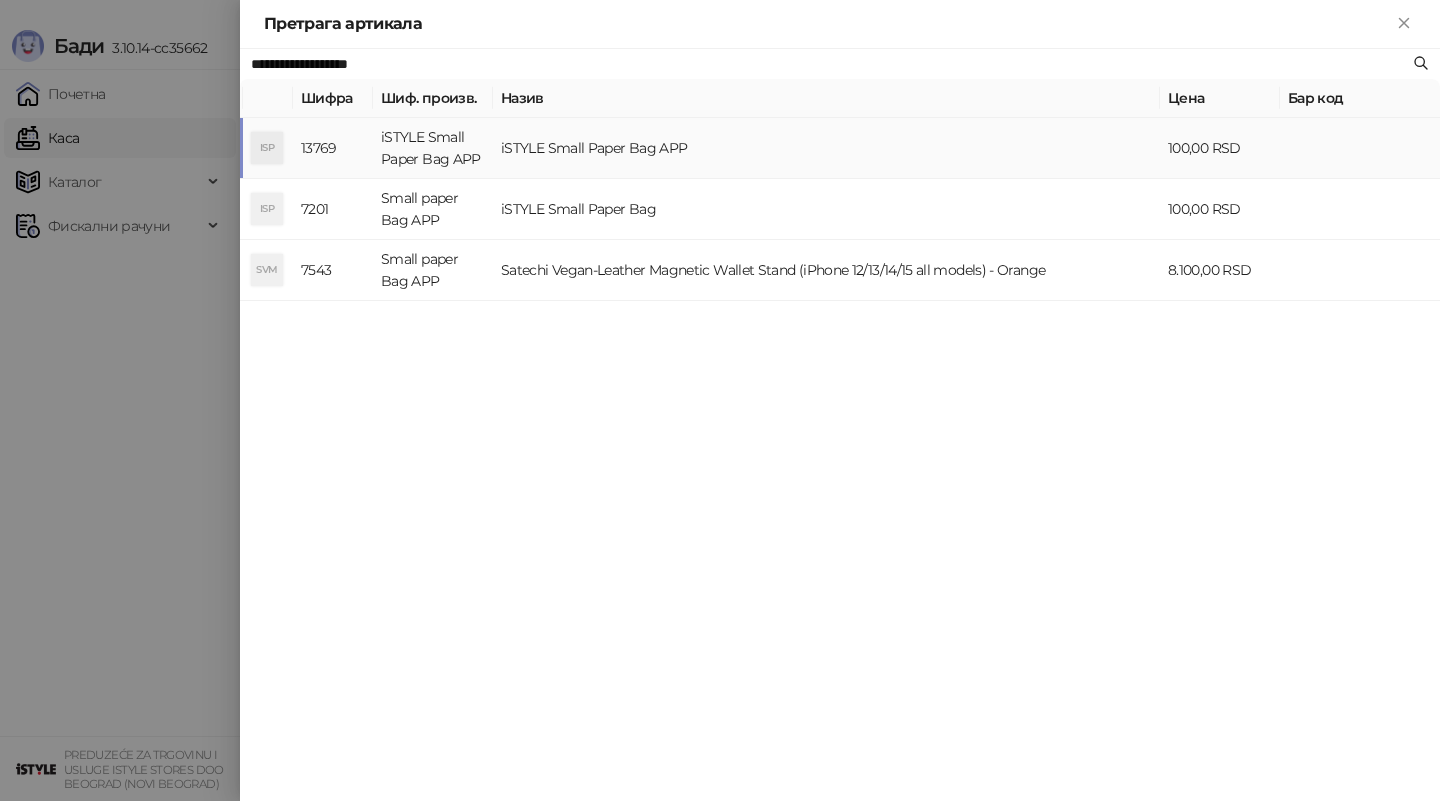 type on "**********" 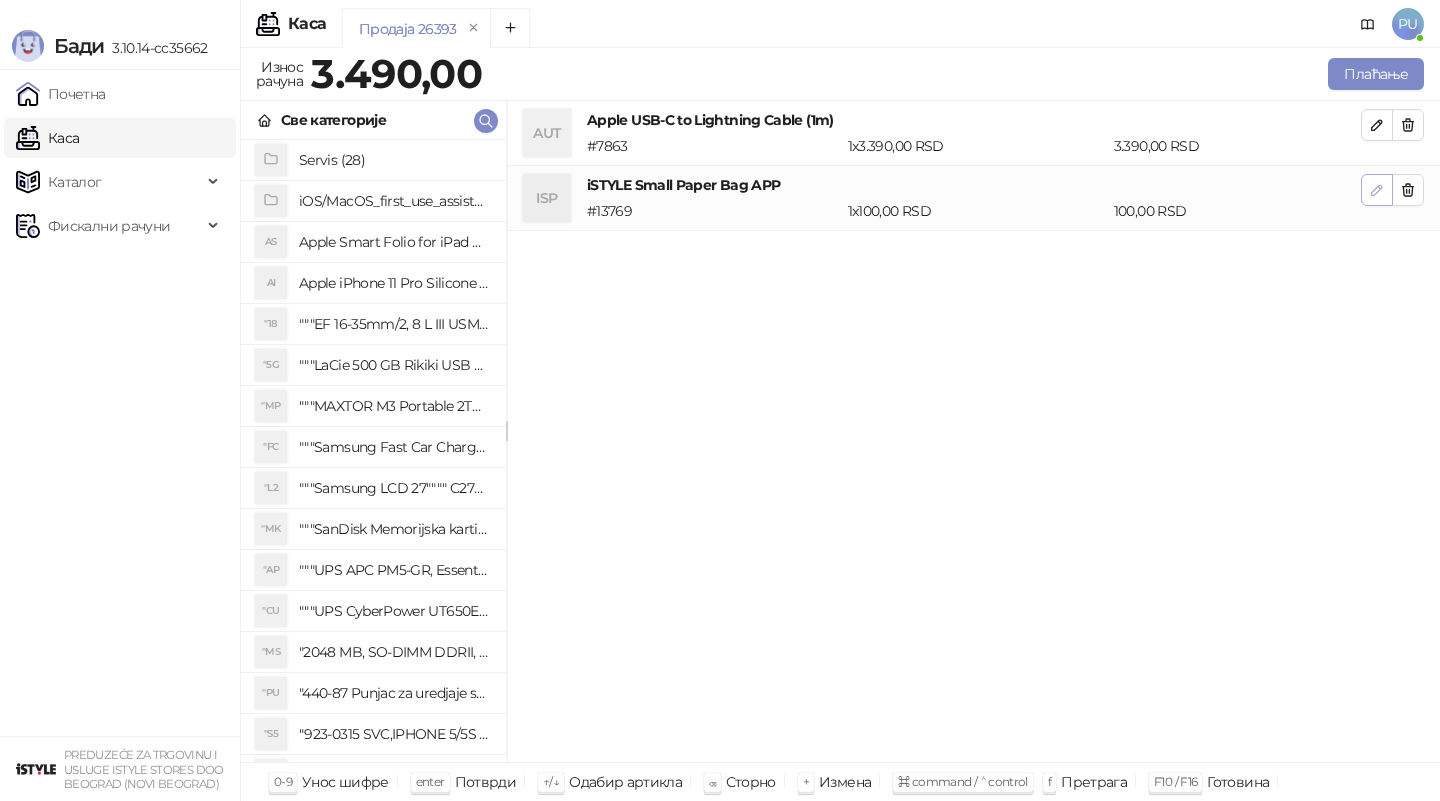 click 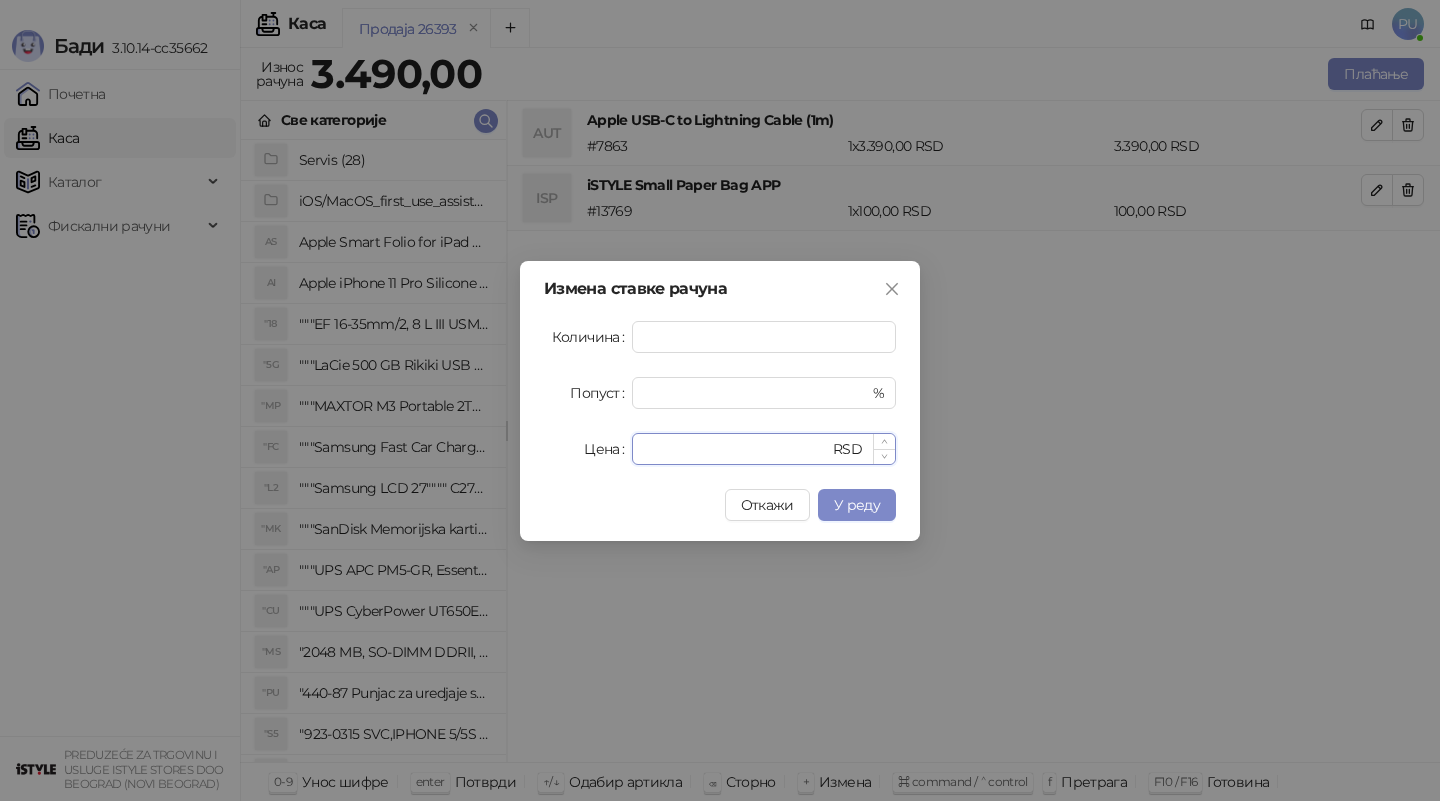 click on "***" at bounding box center [736, 449] 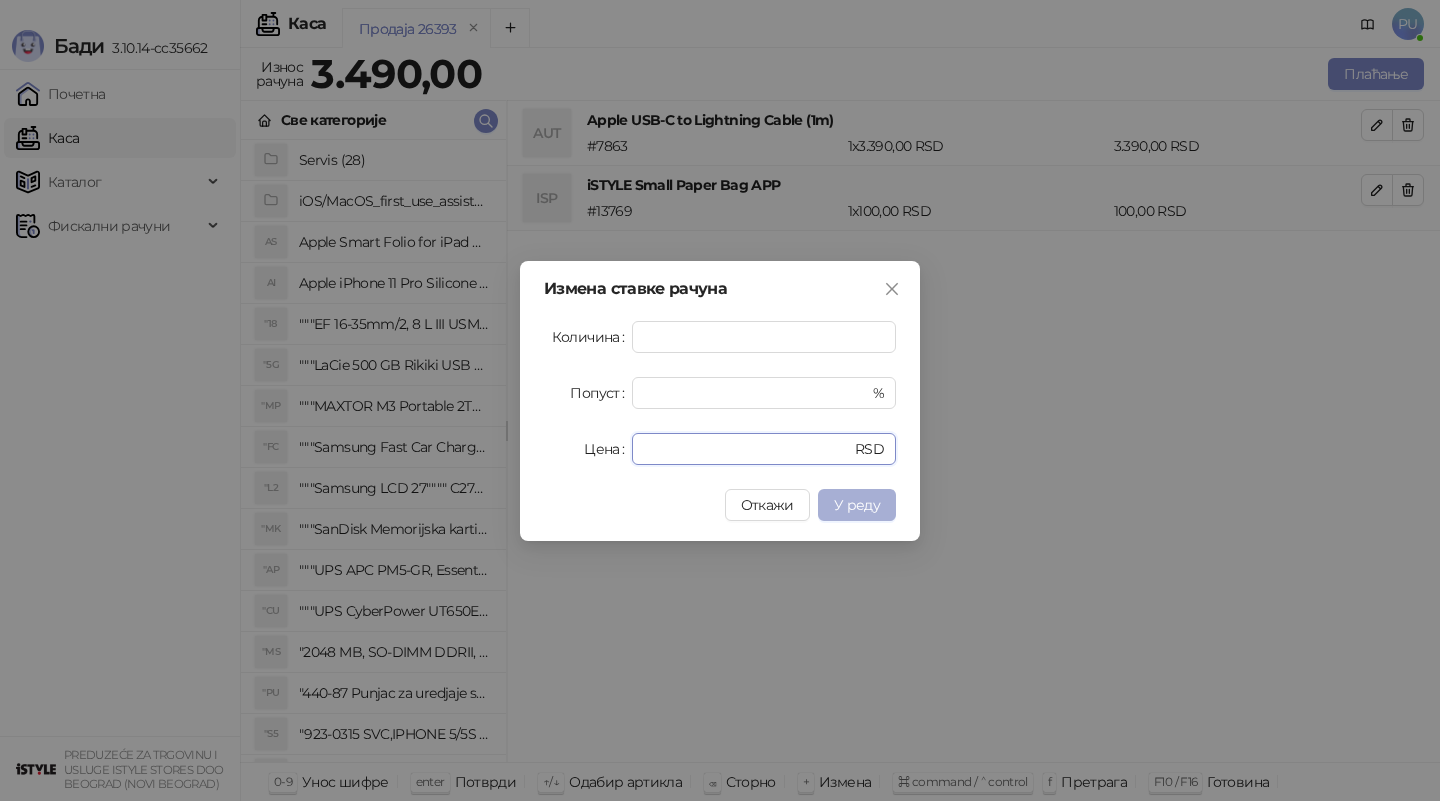 type on "**" 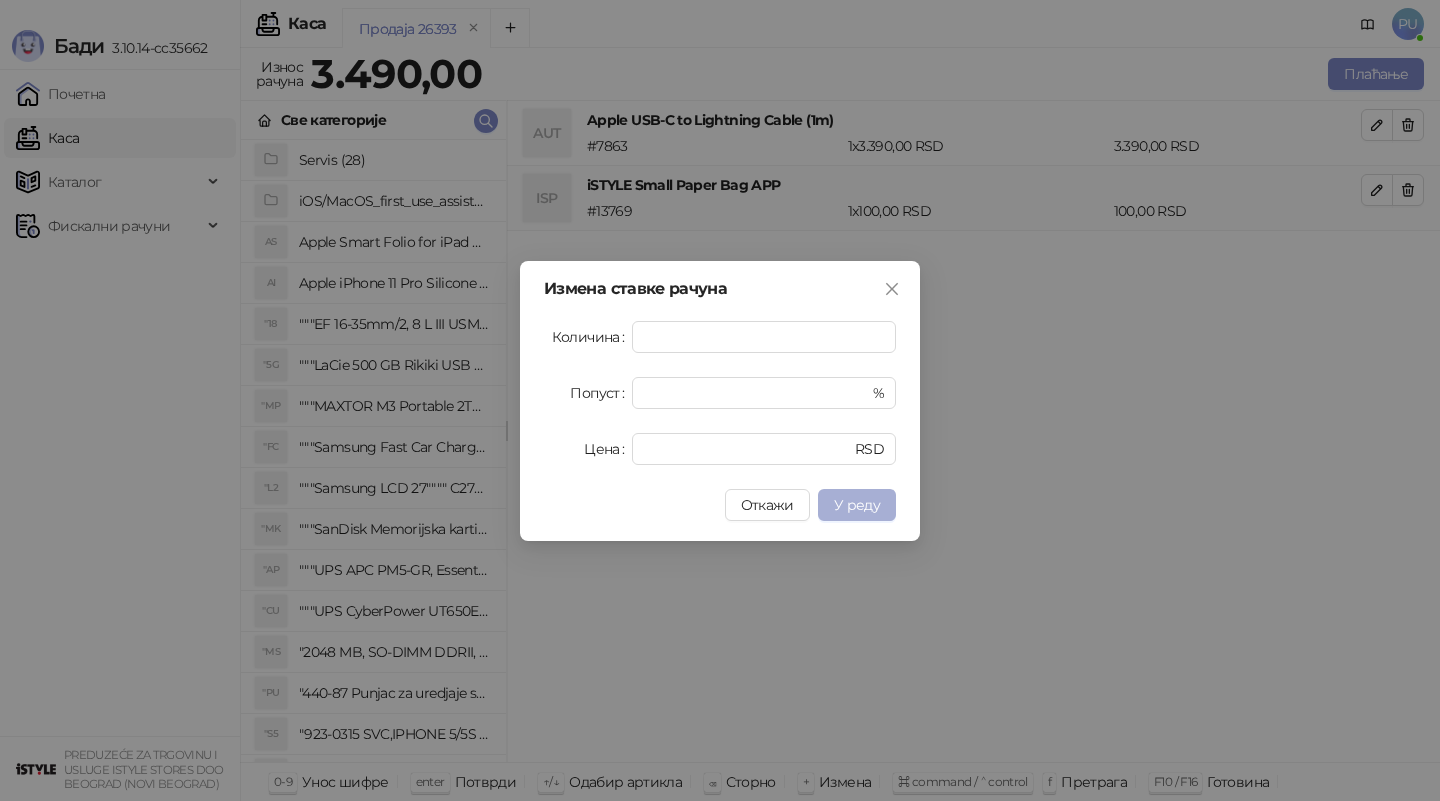 click on "У реду" at bounding box center (857, 505) 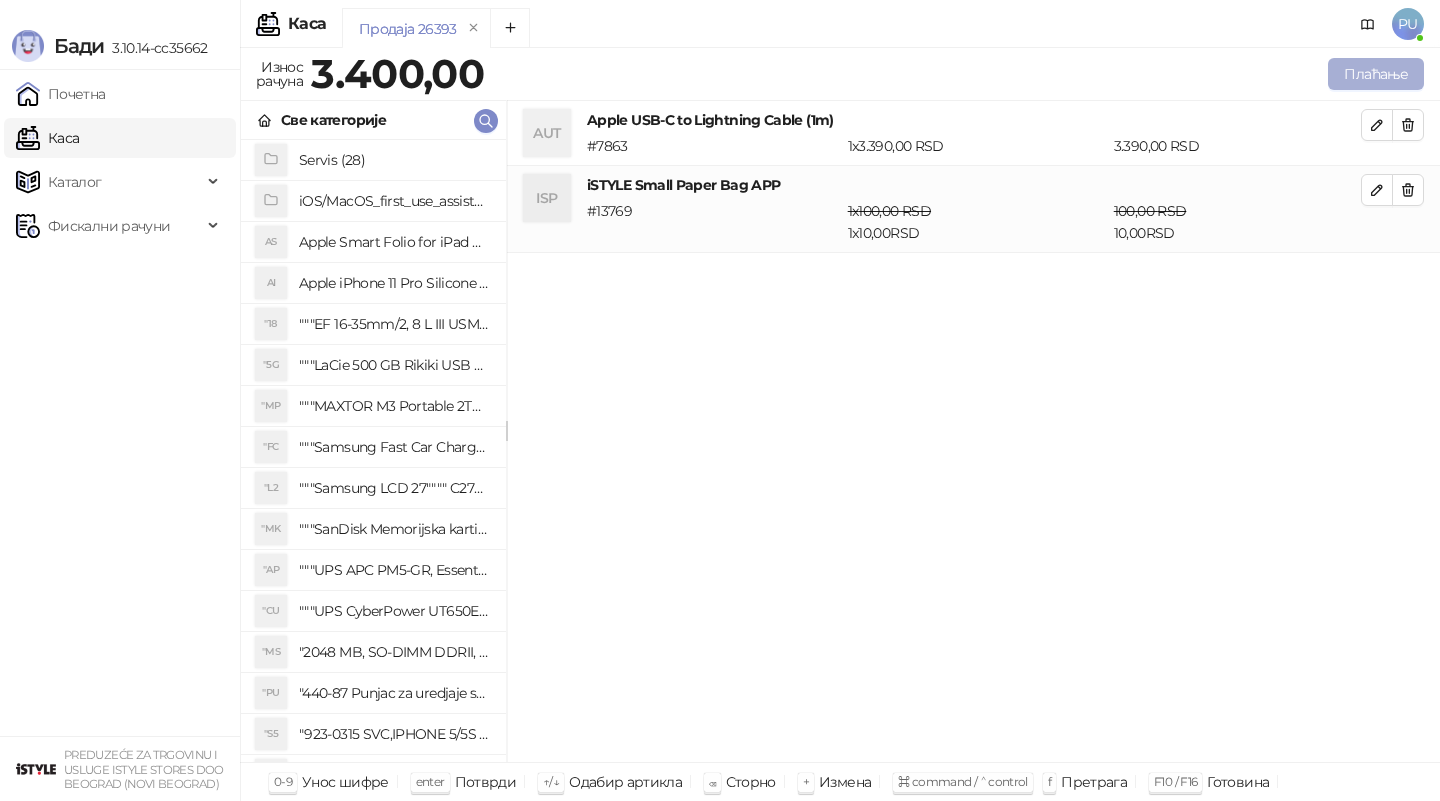 click on "Плаћање" at bounding box center (1376, 74) 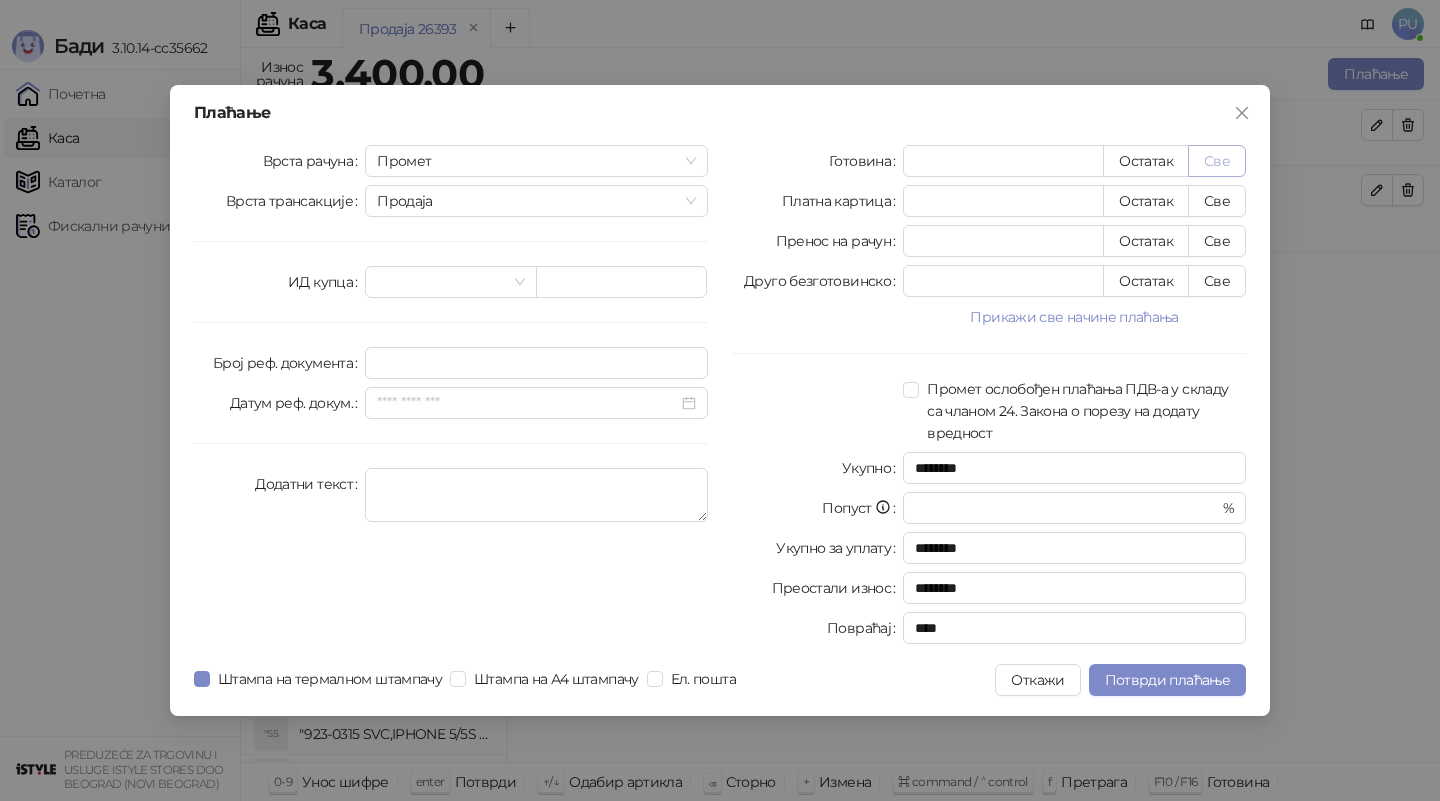 click on "Све" at bounding box center (1217, 161) 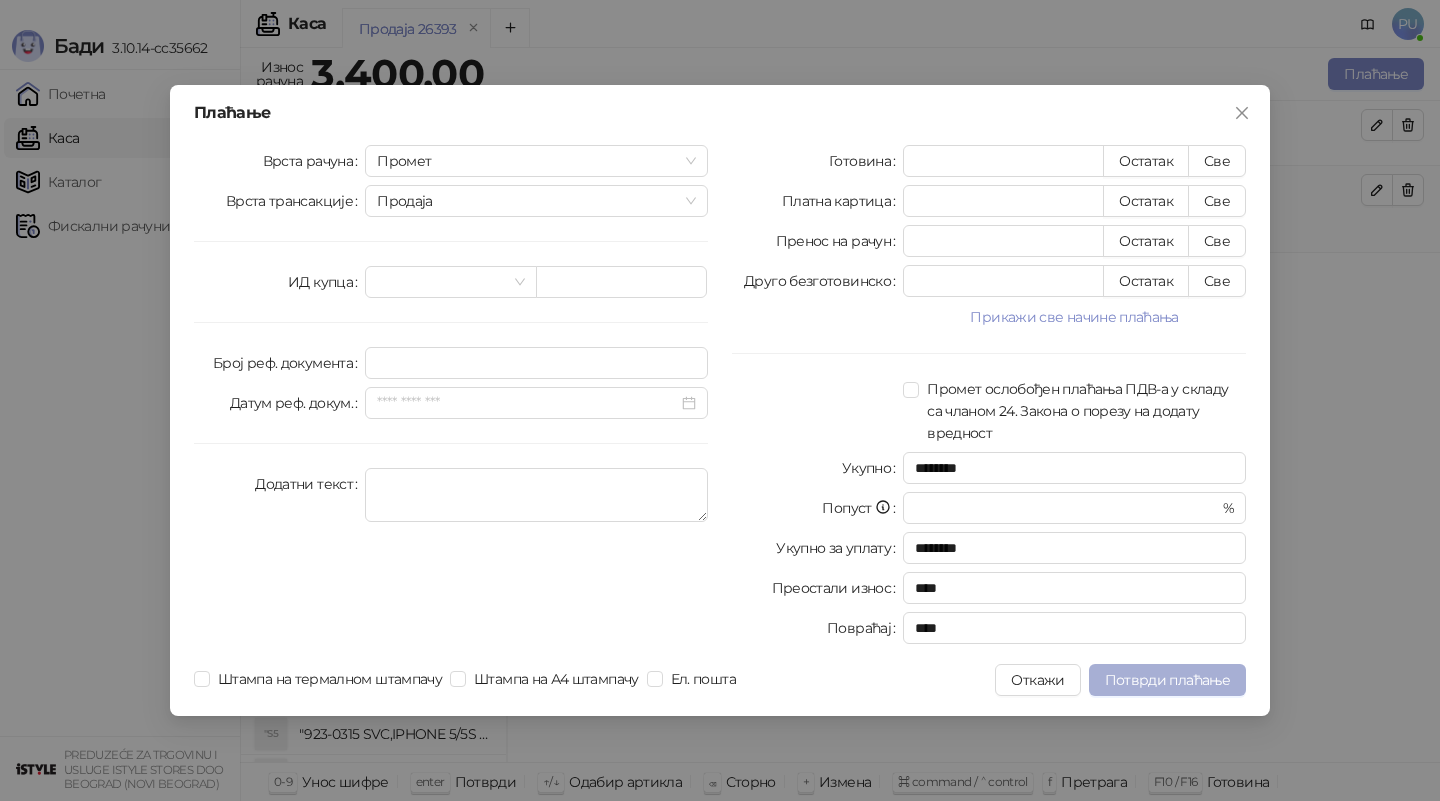 click on "Потврди плаћање" at bounding box center (1167, 680) 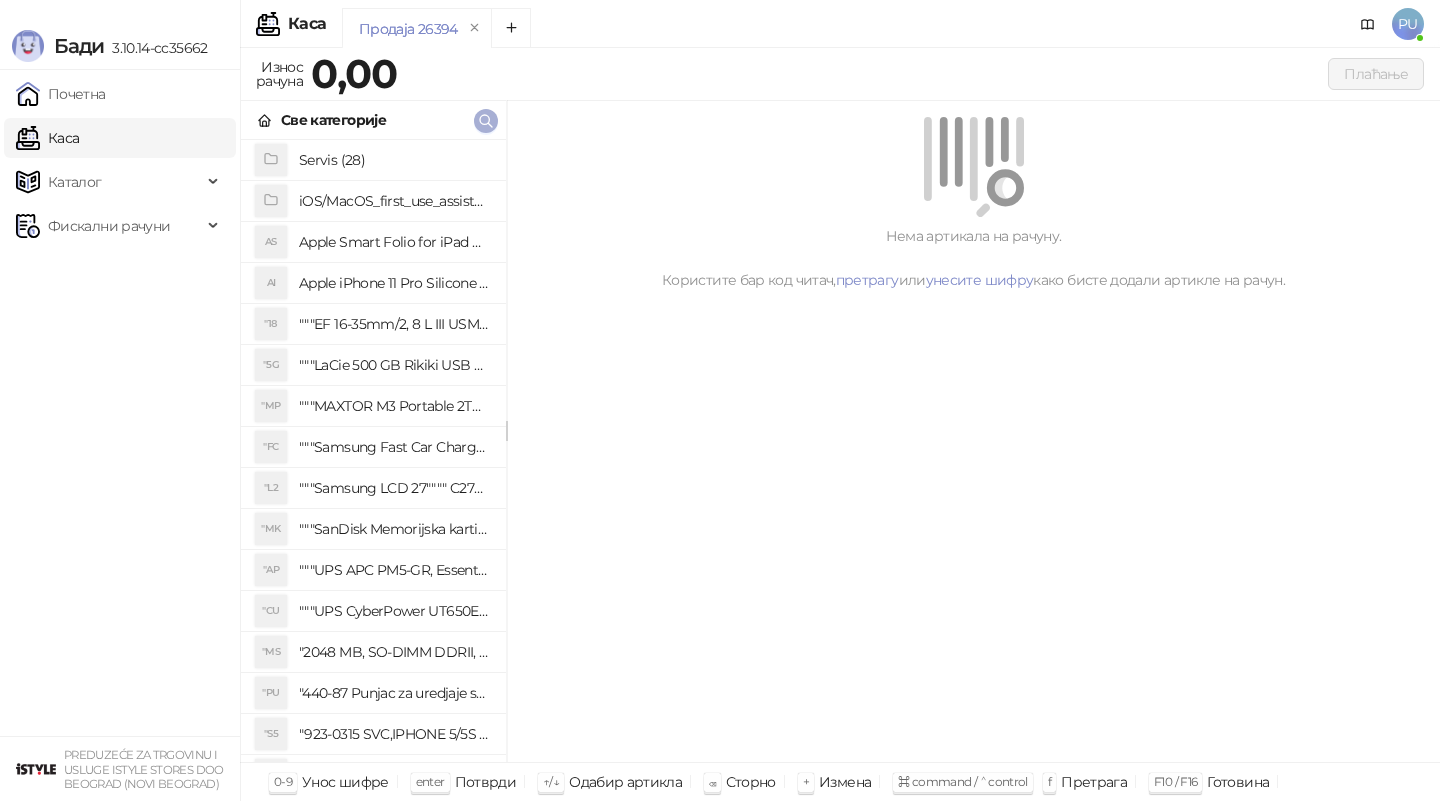 click 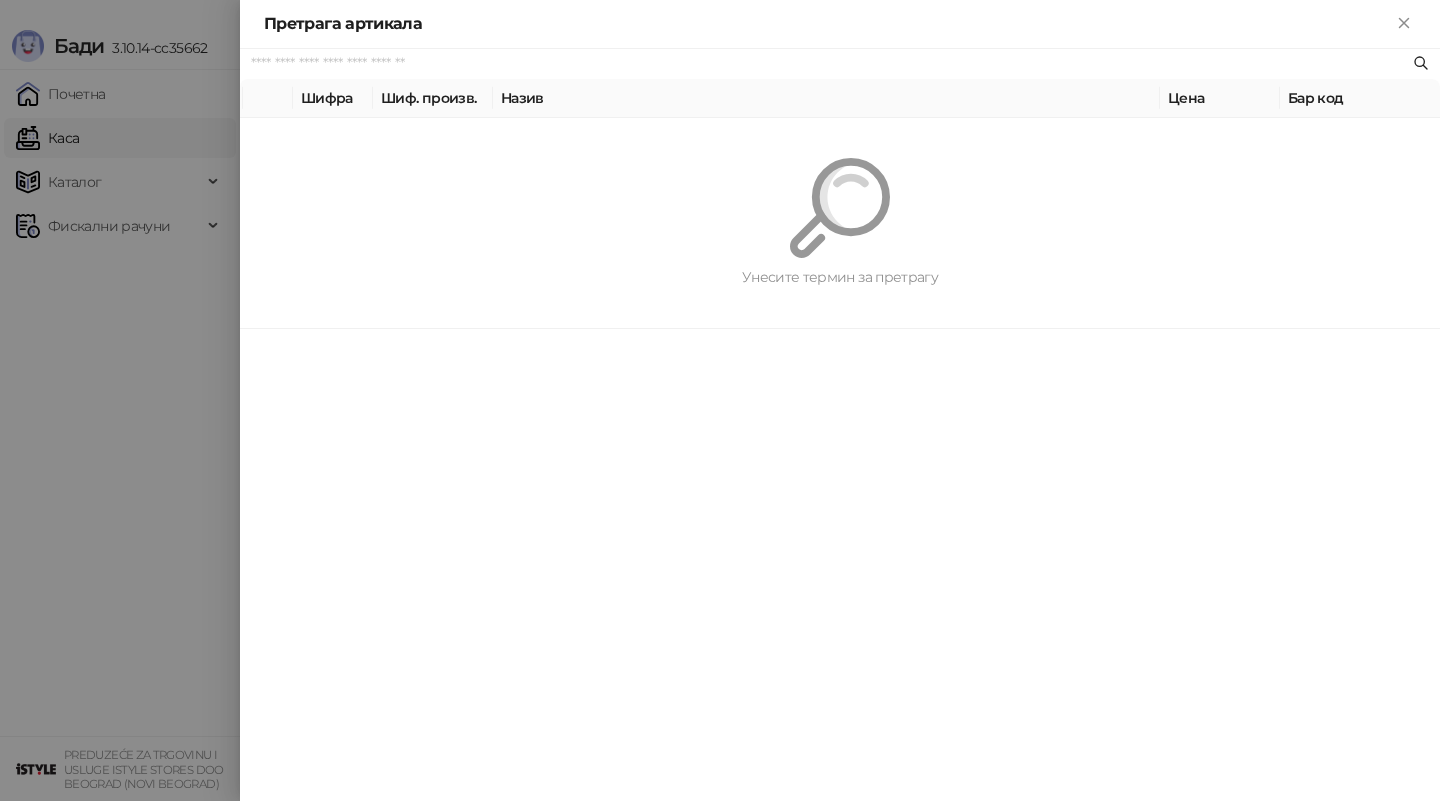 paste on "*********" 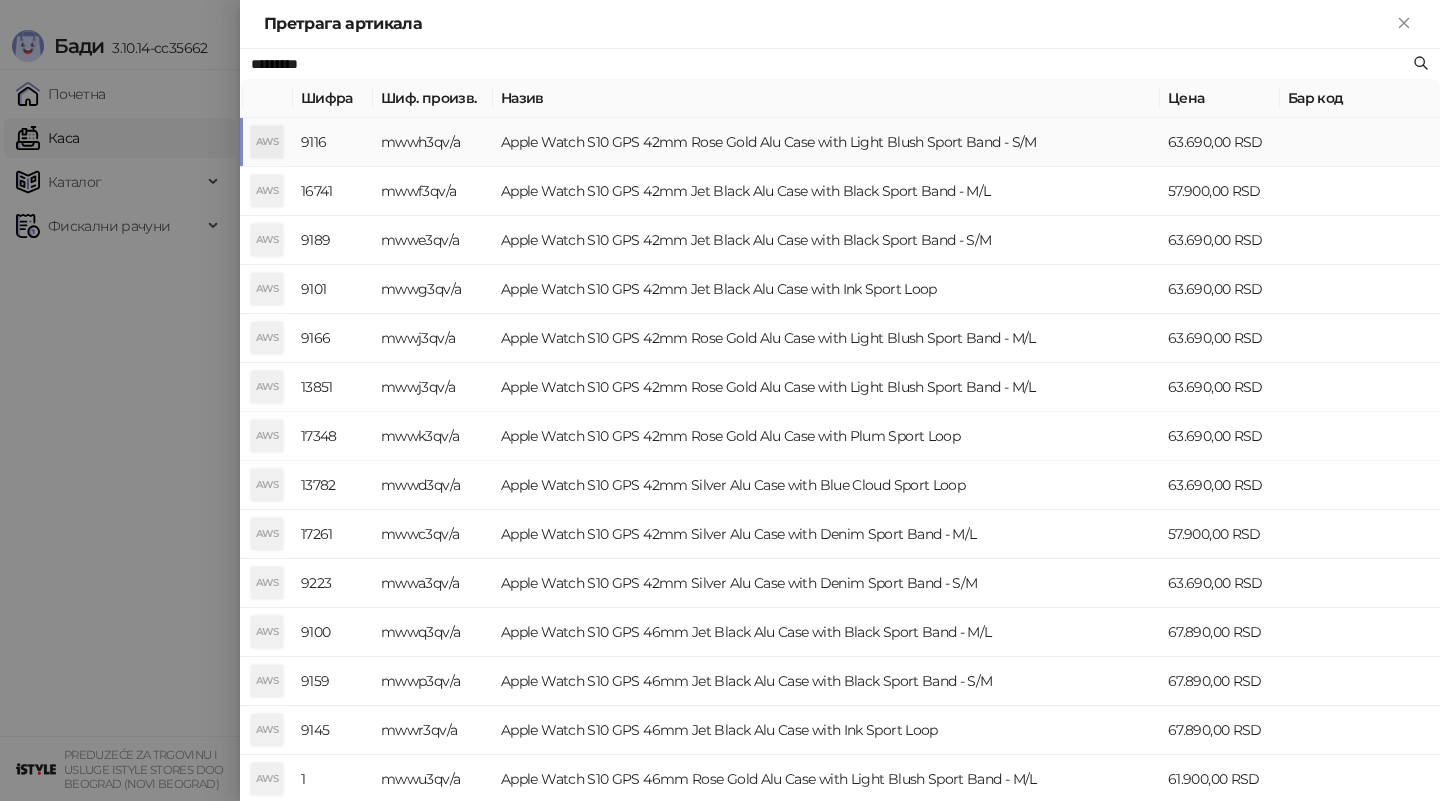 type on "*********" 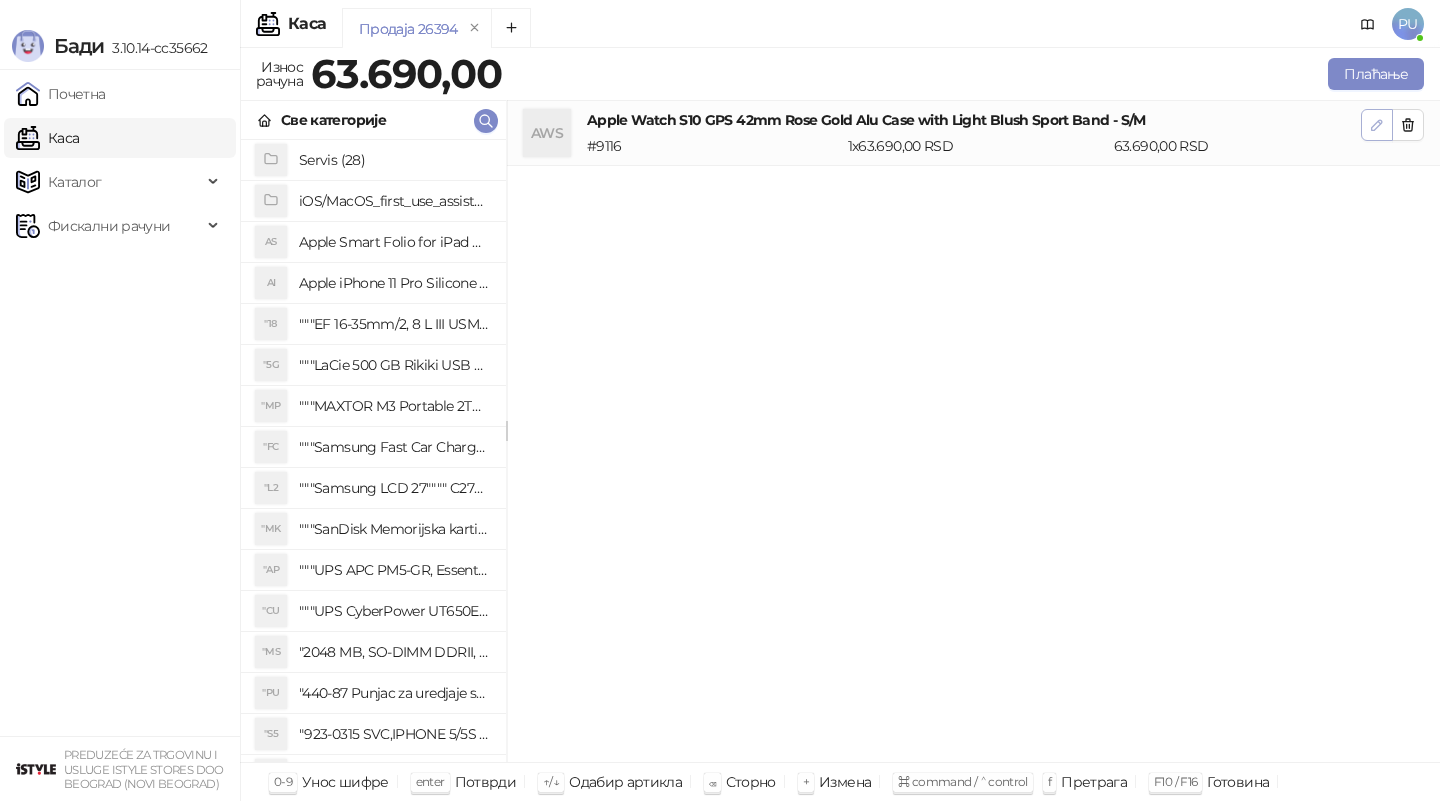 click 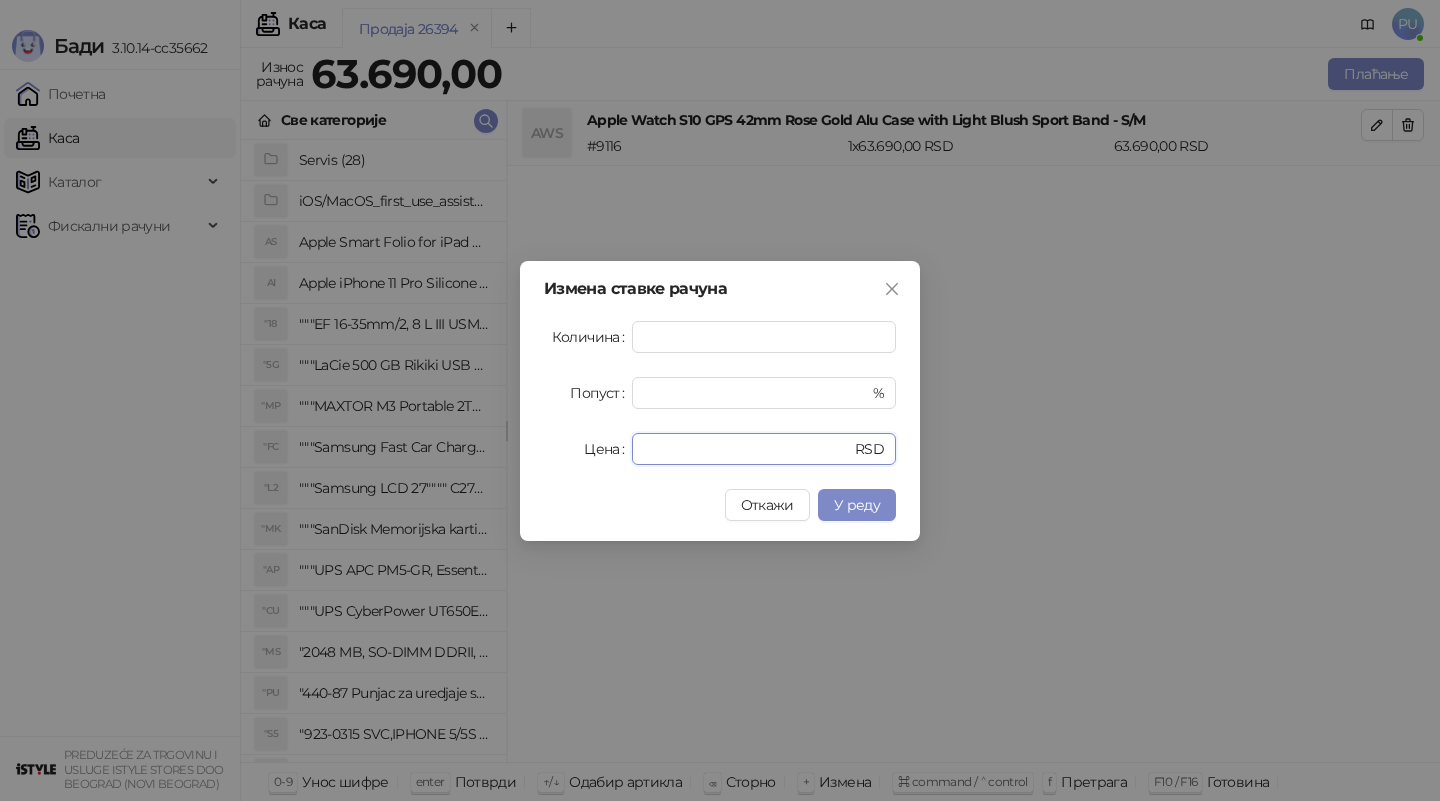 drag, startPoint x: 711, startPoint y: 447, endPoint x: 533, endPoint y: 447, distance: 178 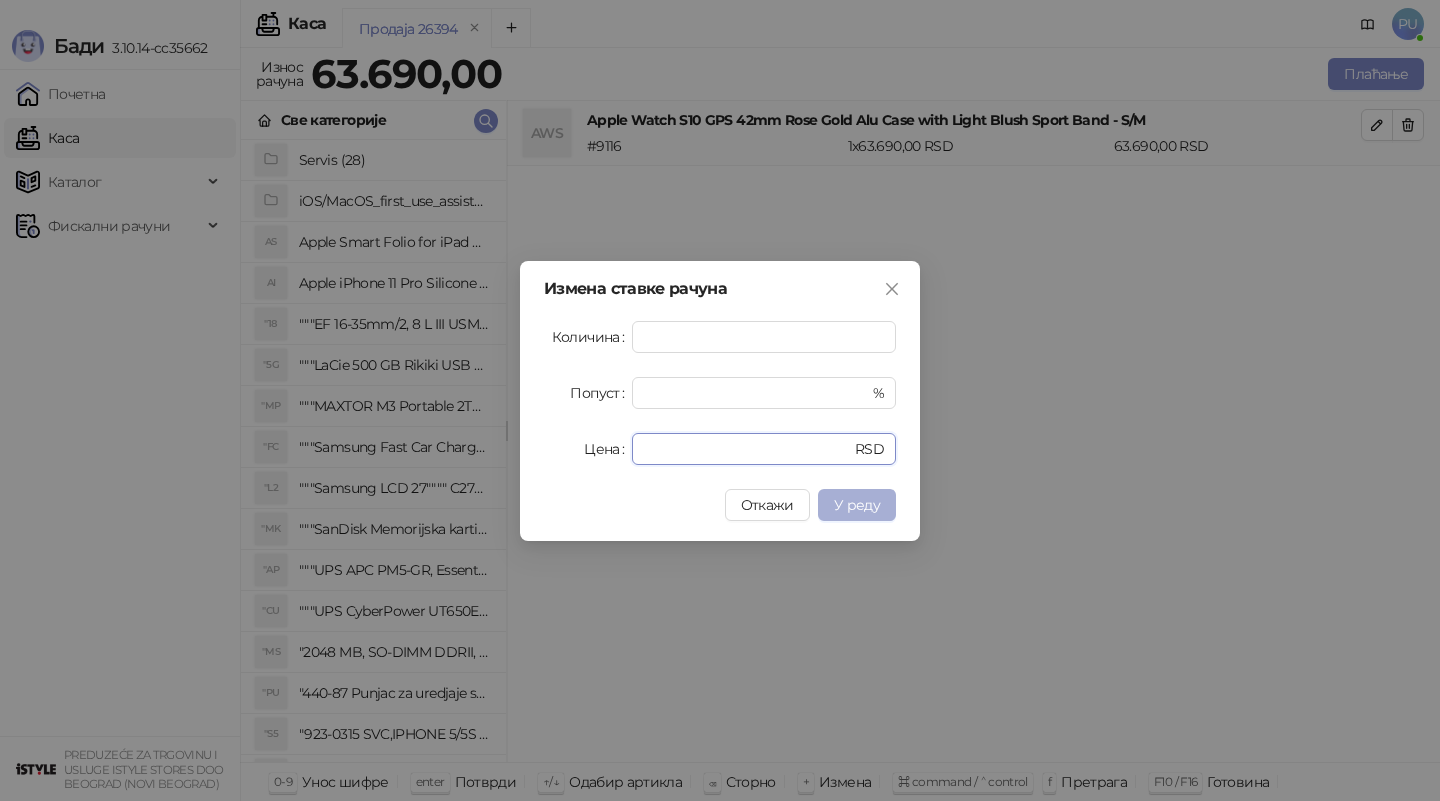 type on "*****" 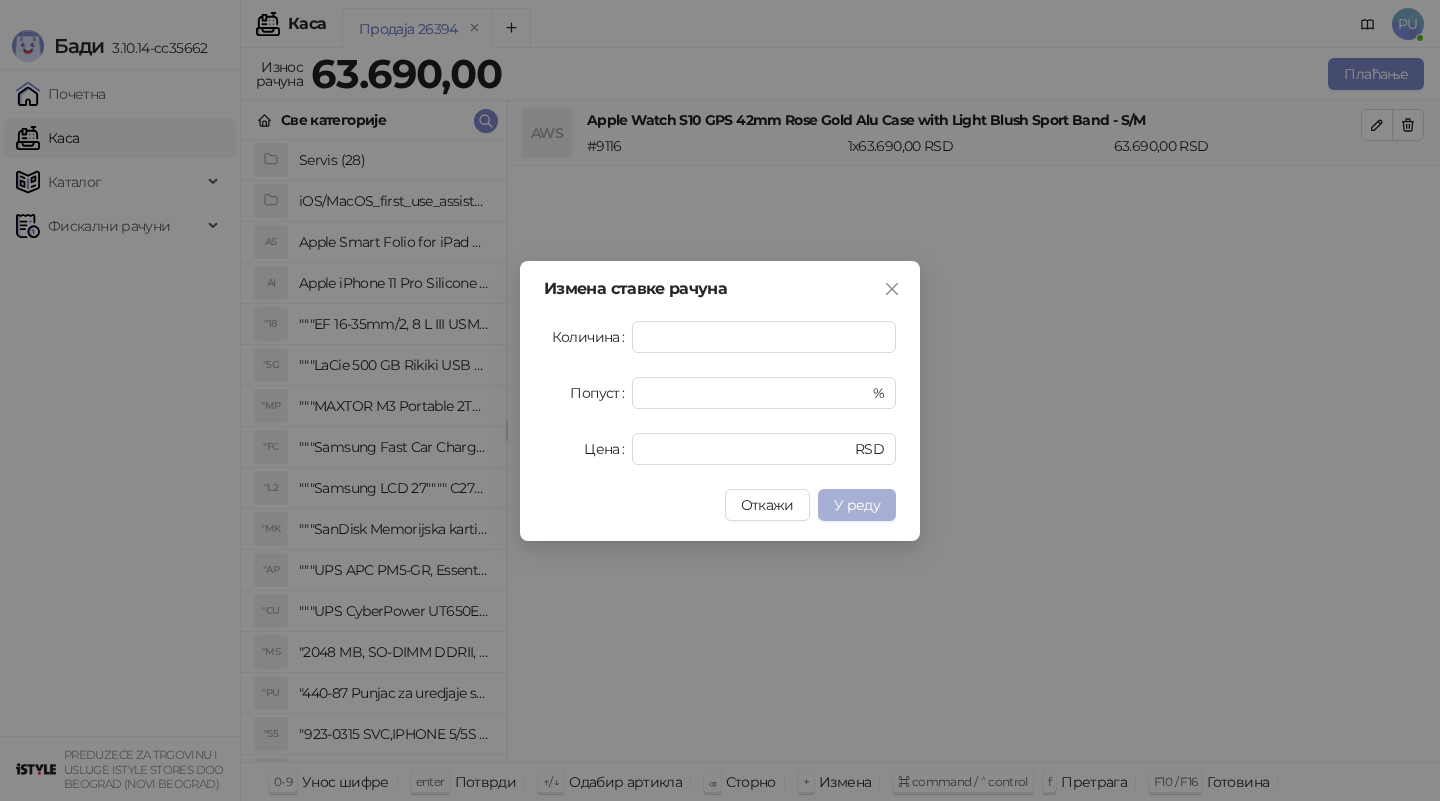 click on "У реду" at bounding box center [857, 505] 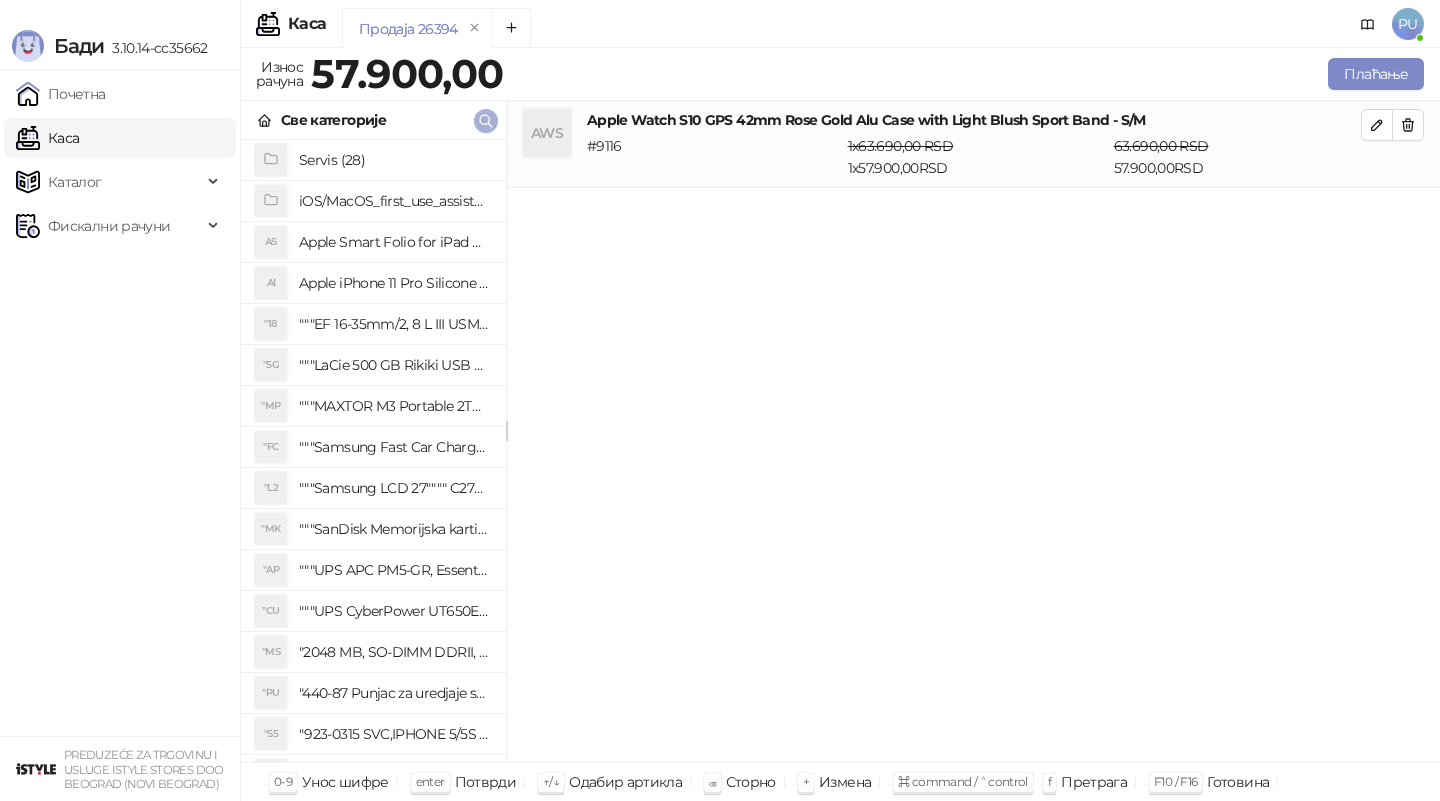 click 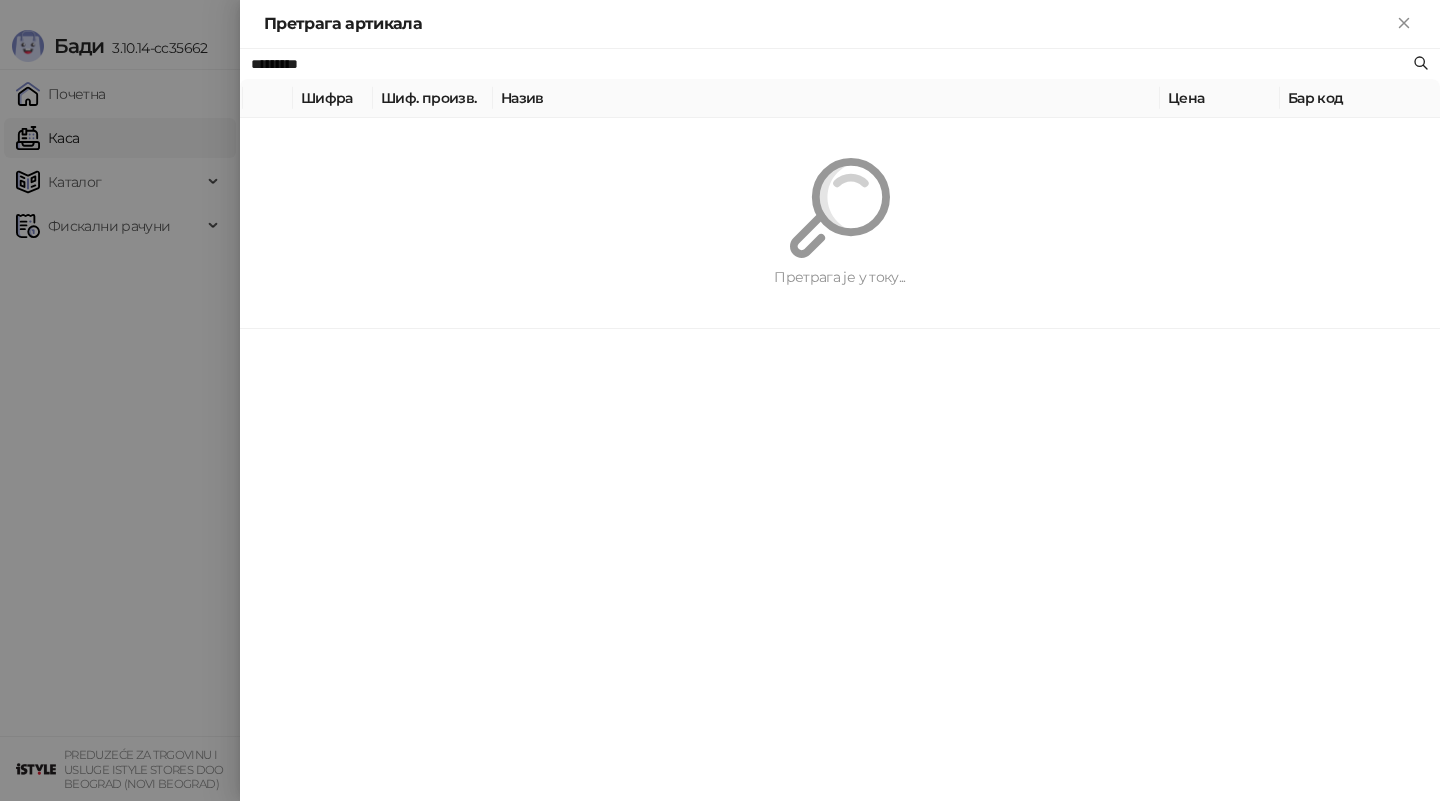 paste on "**********" 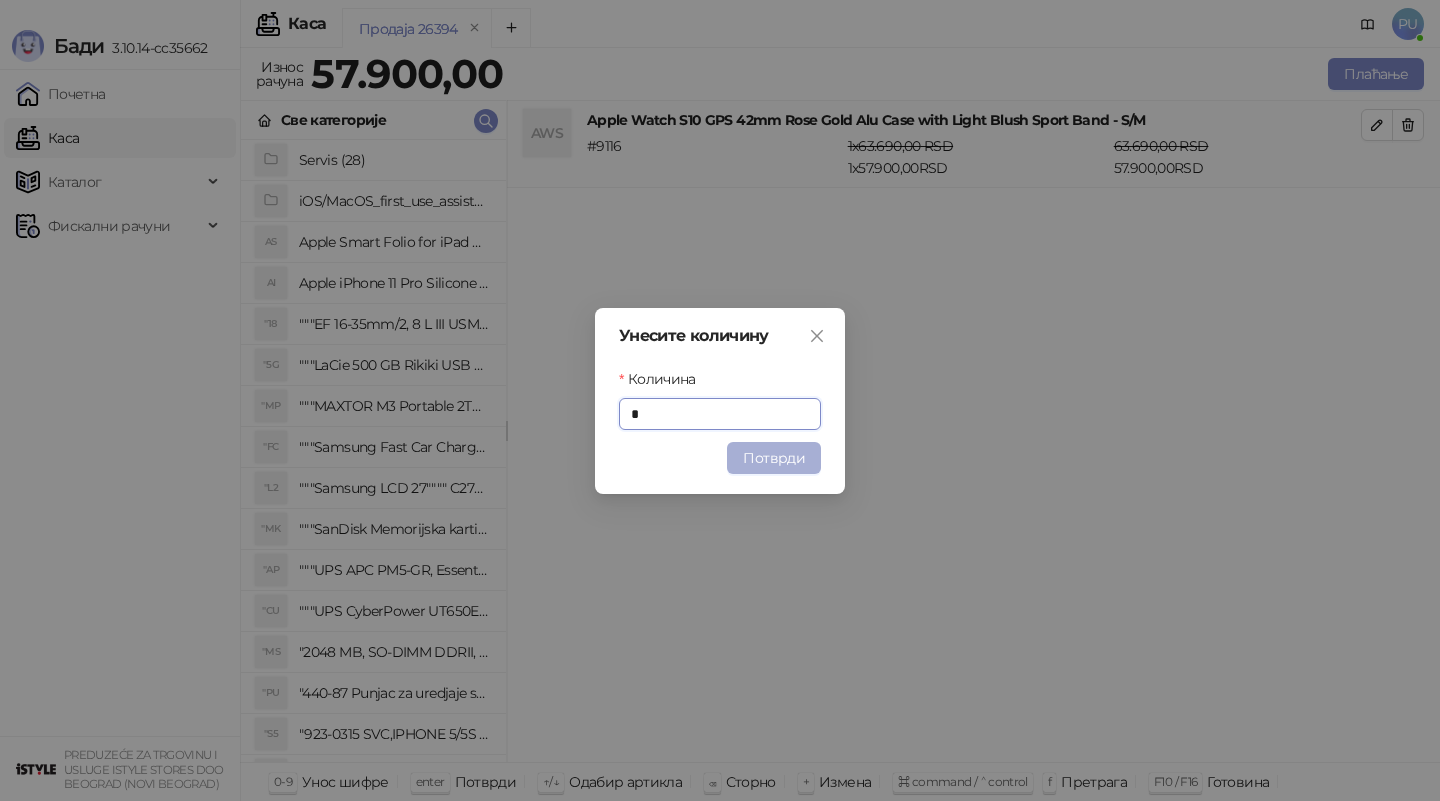 click on "Потврди" at bounding box center (774, 458) 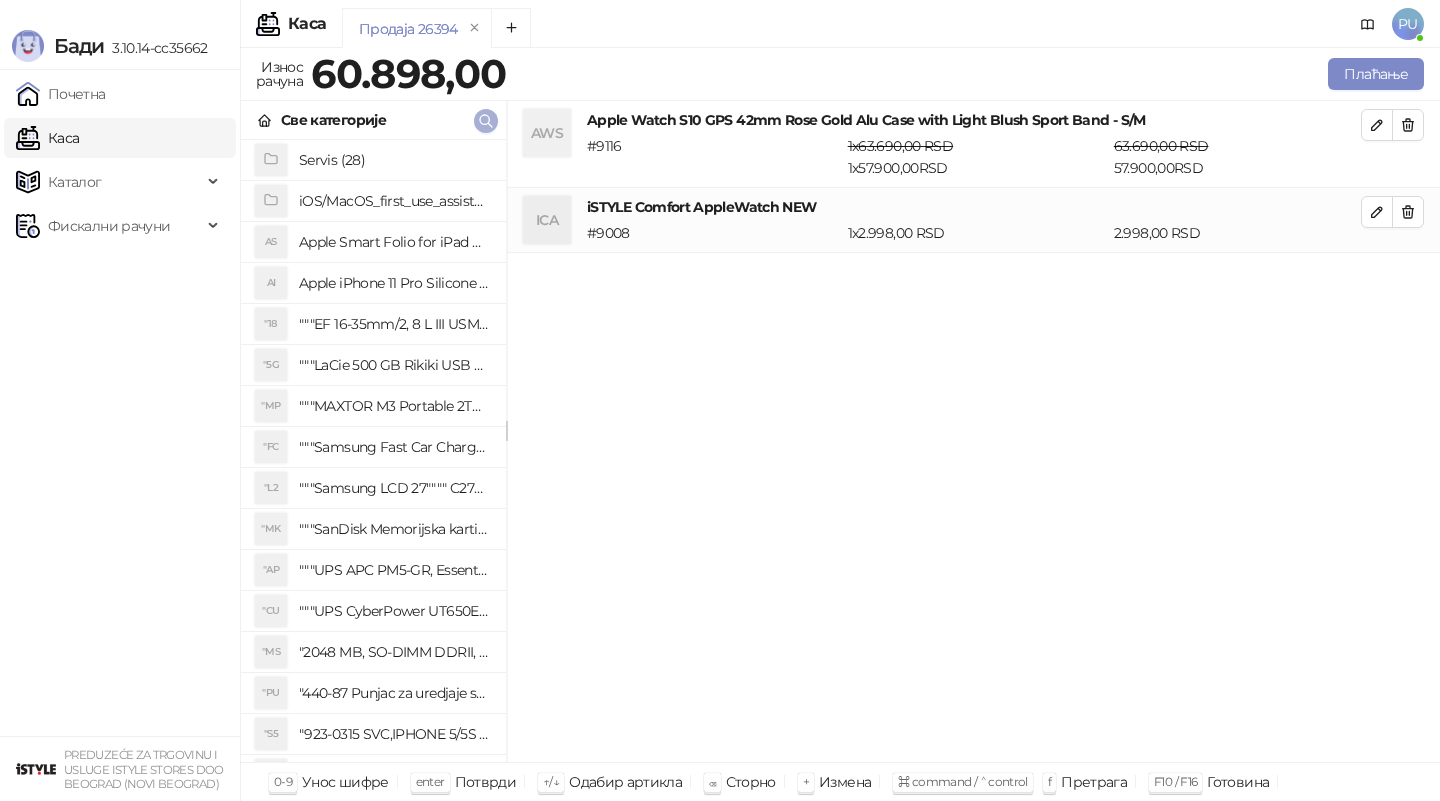 click 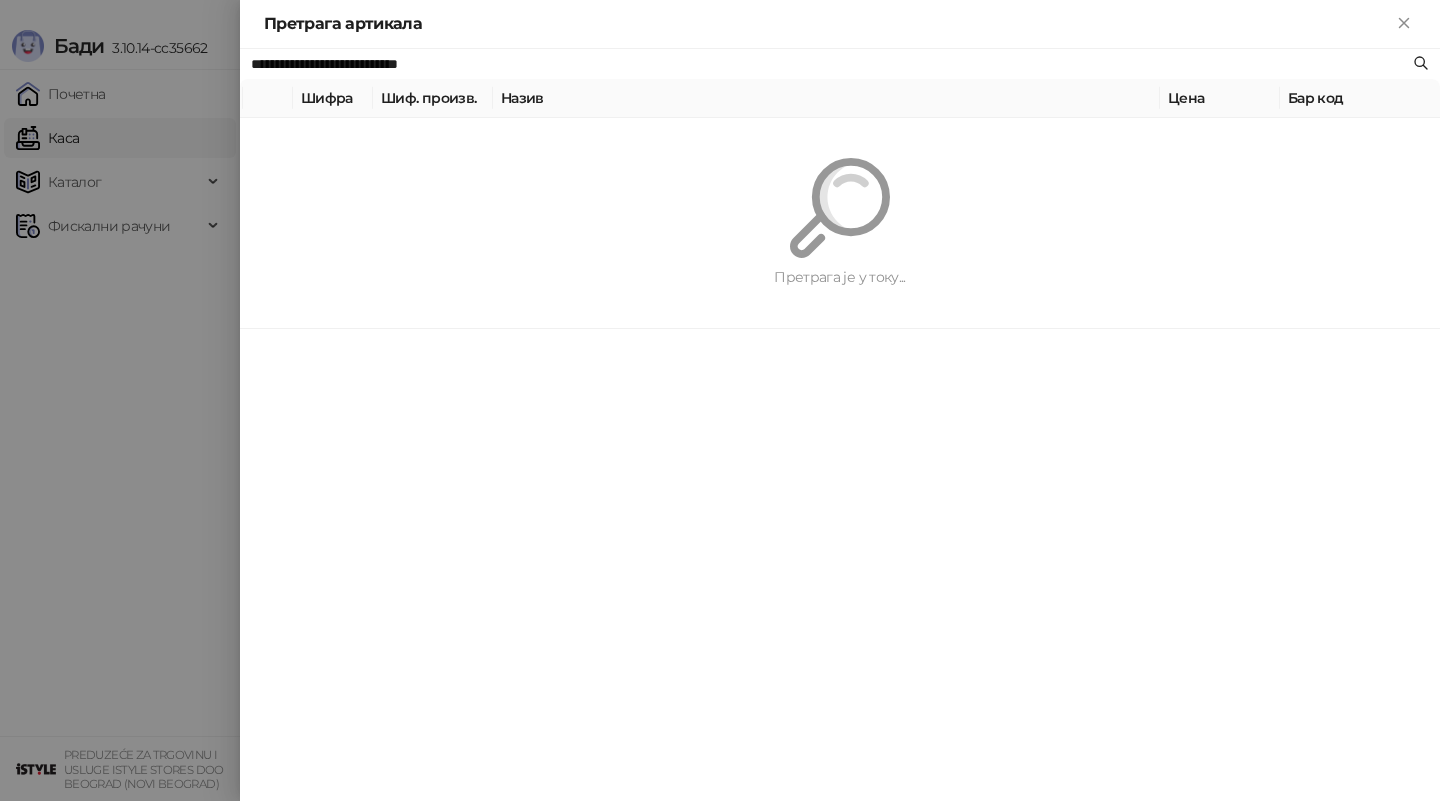 paste 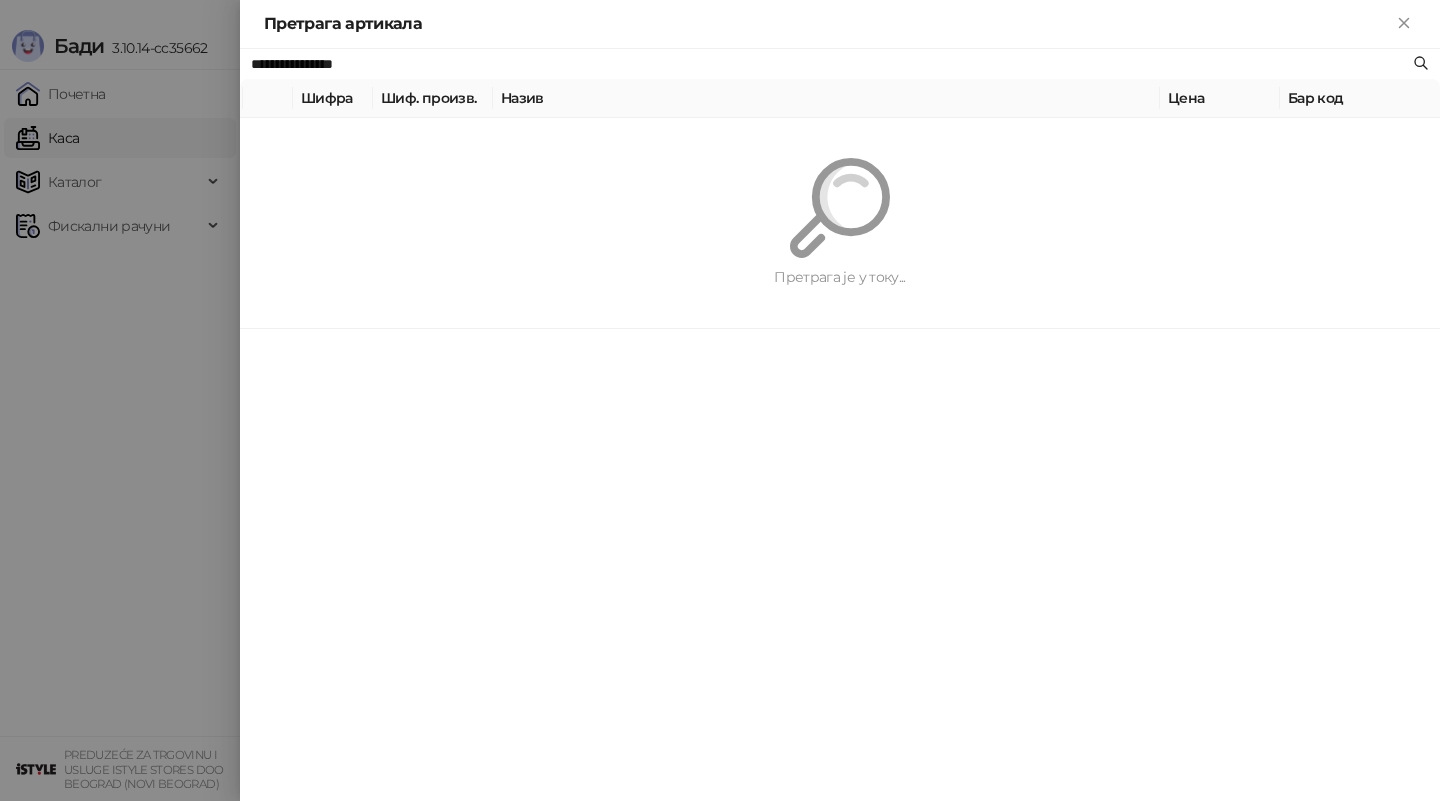 type on "**********" 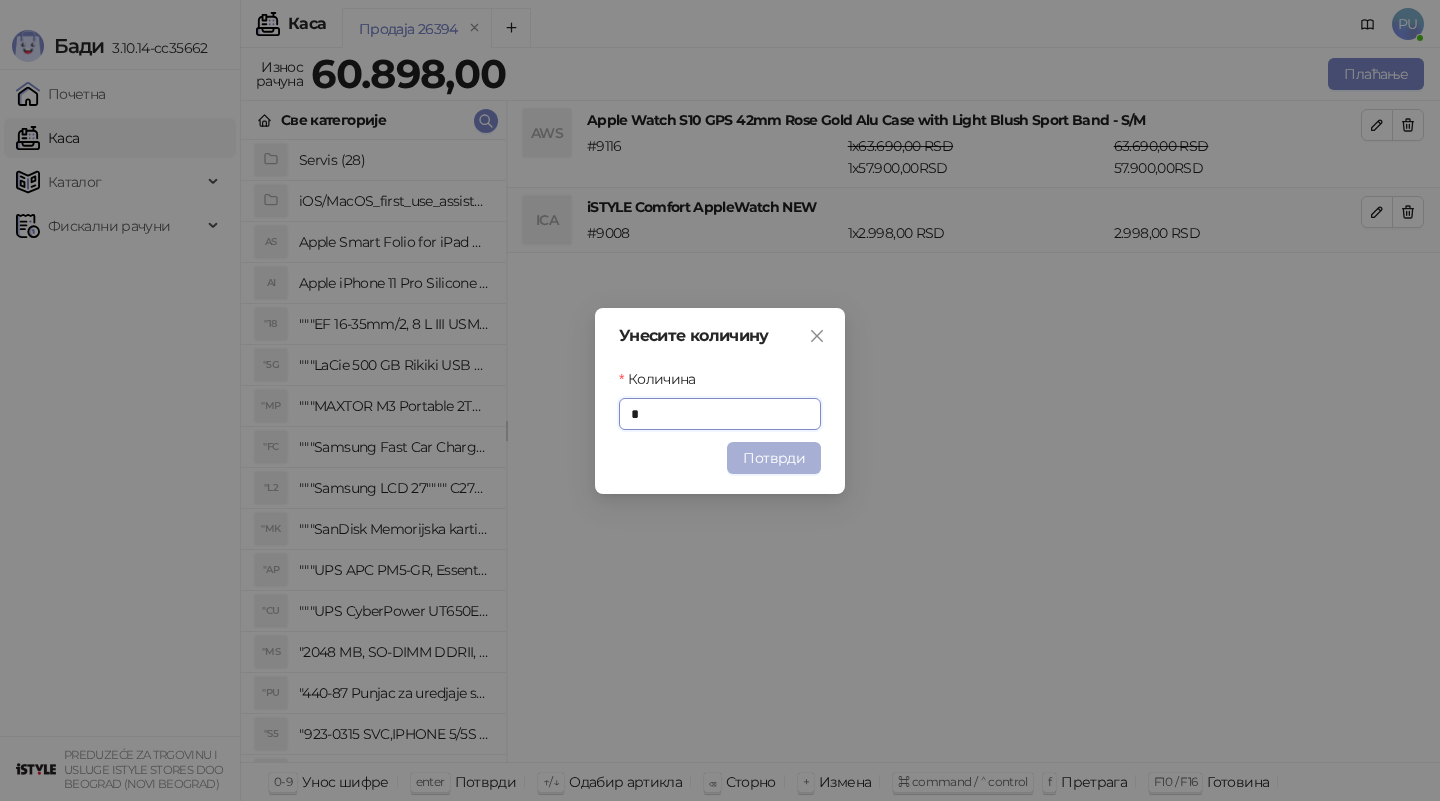 click on "Потврди" at bounding box center [774, 458] 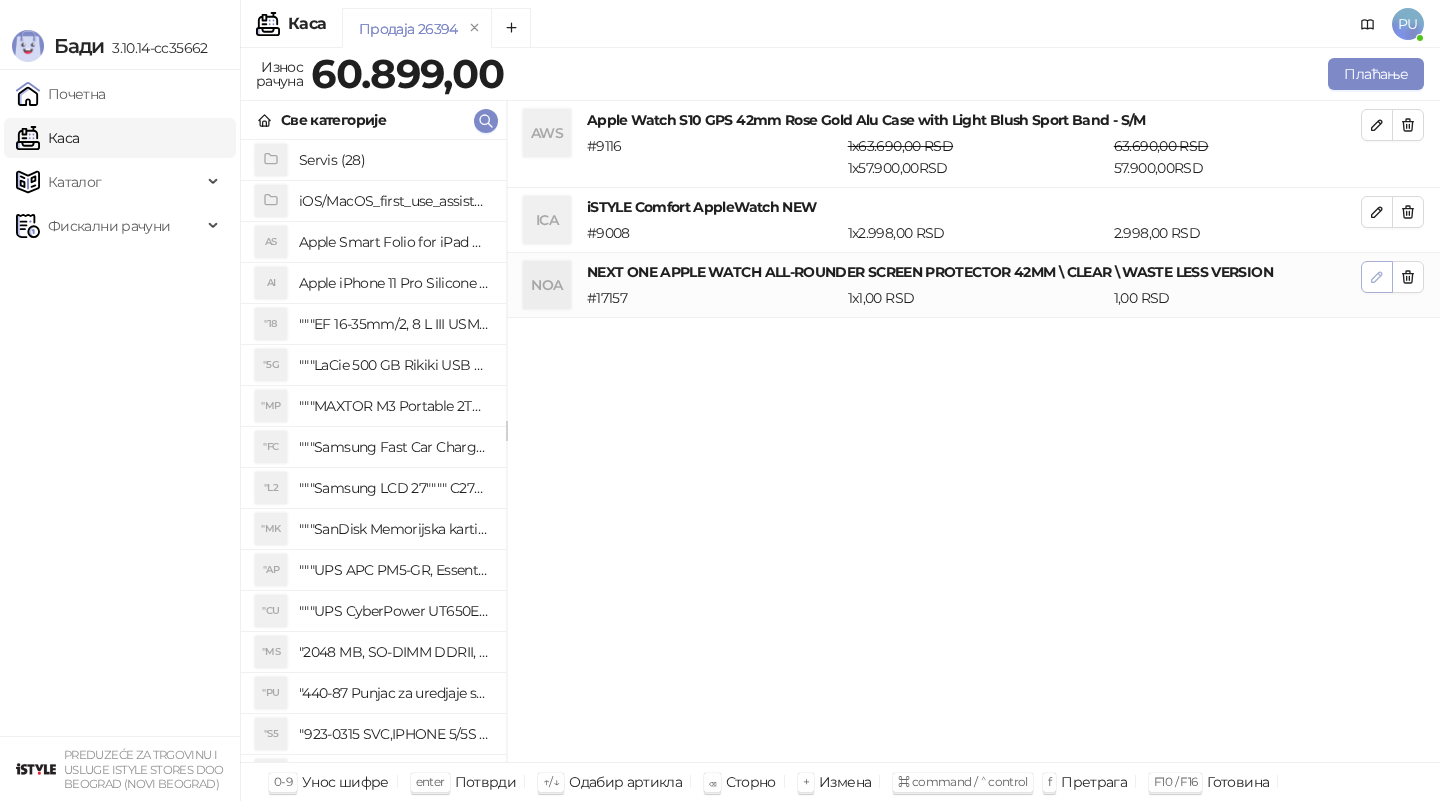 click 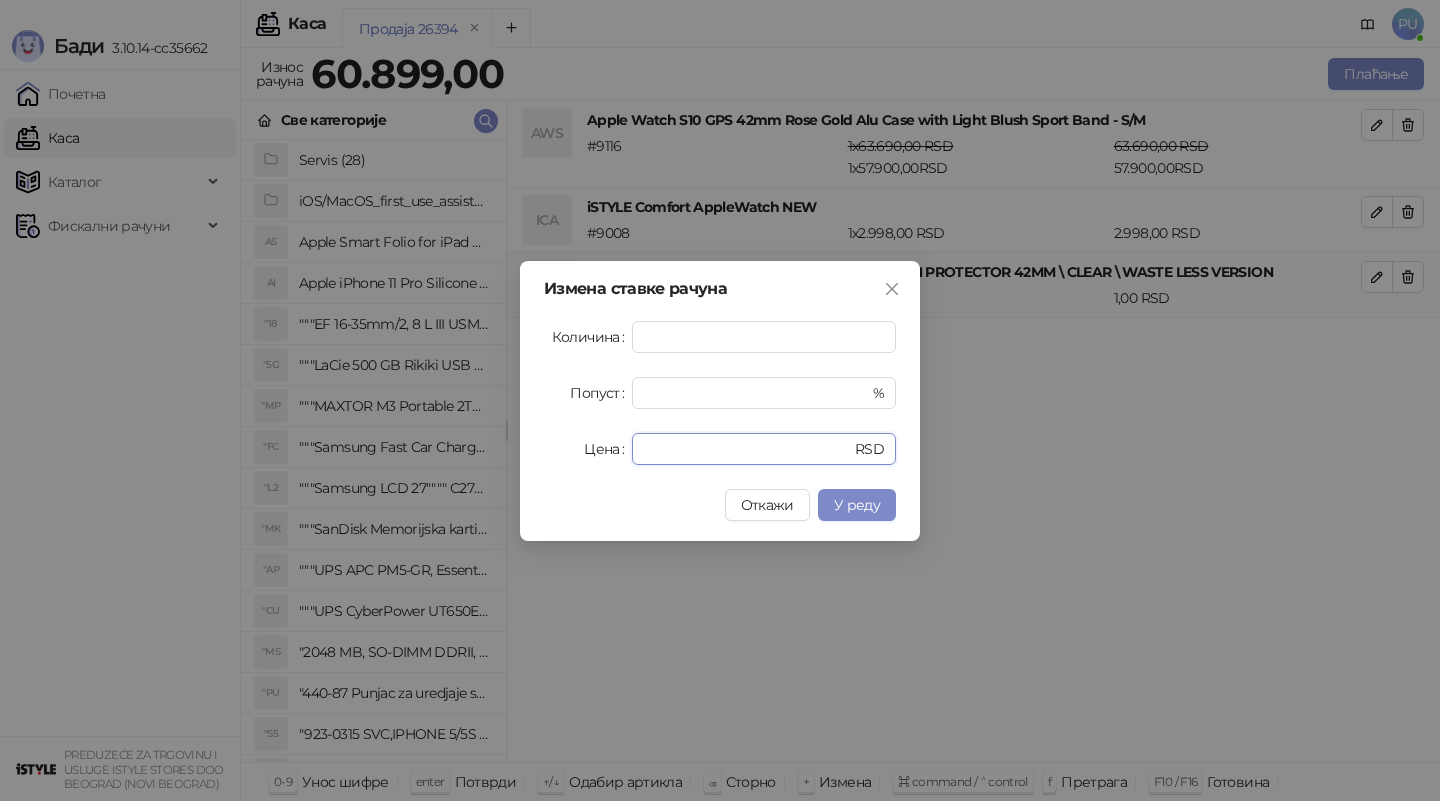 drag, startPoint x: 685, startPoint y: 455, endPoint x: 536, endPoint y: 452, distance: 149.0302 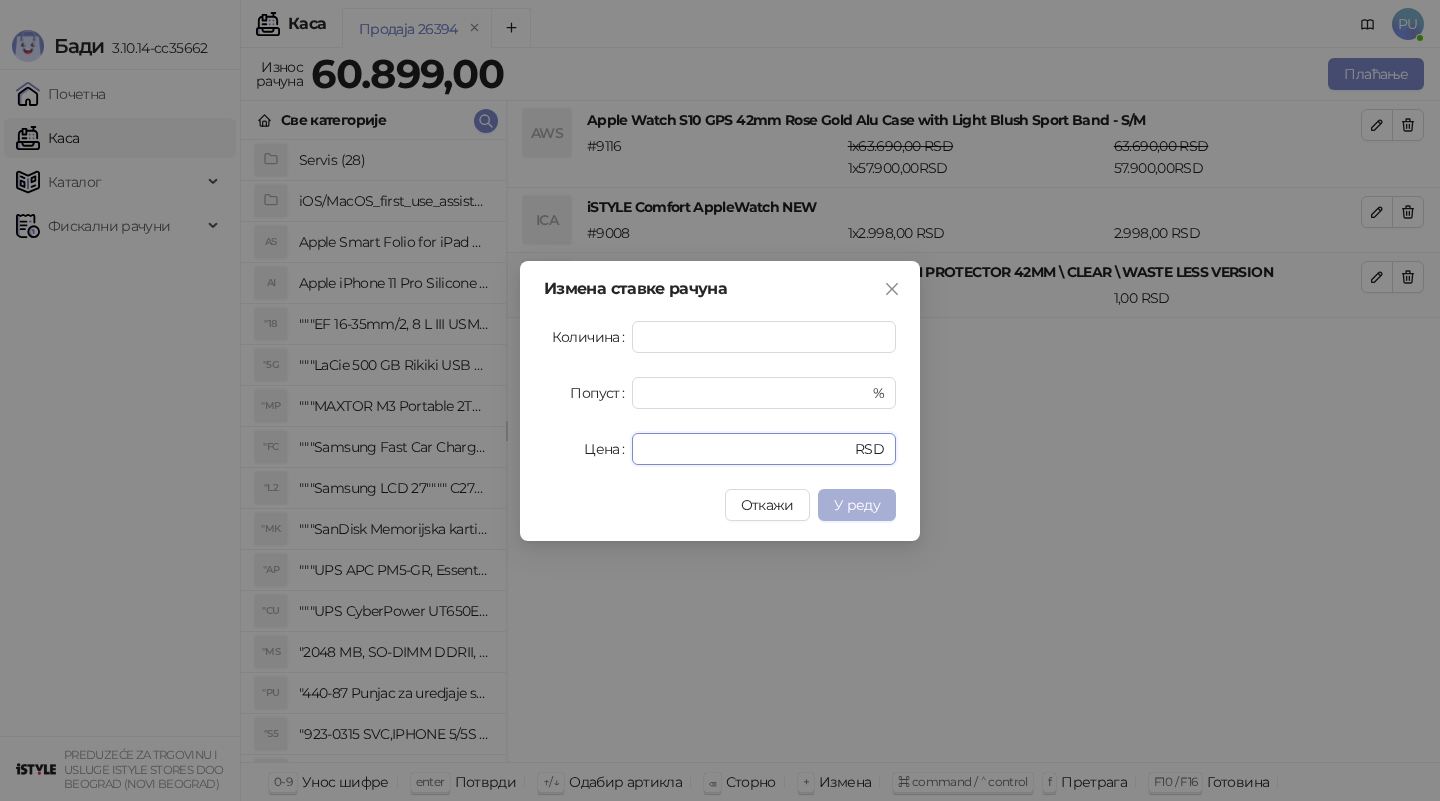 type on "*" 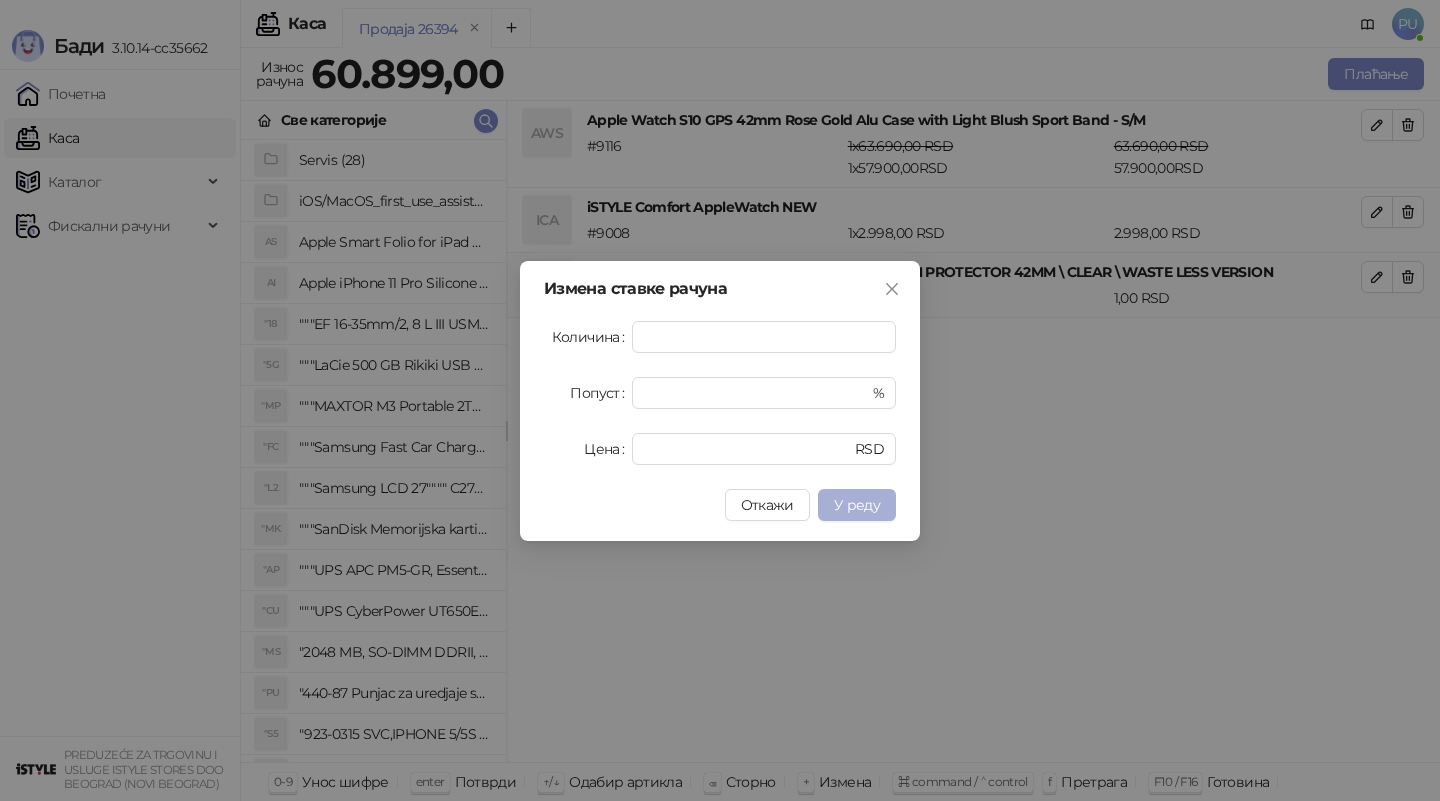 click on "У реду" at bounding box center [857, 505] 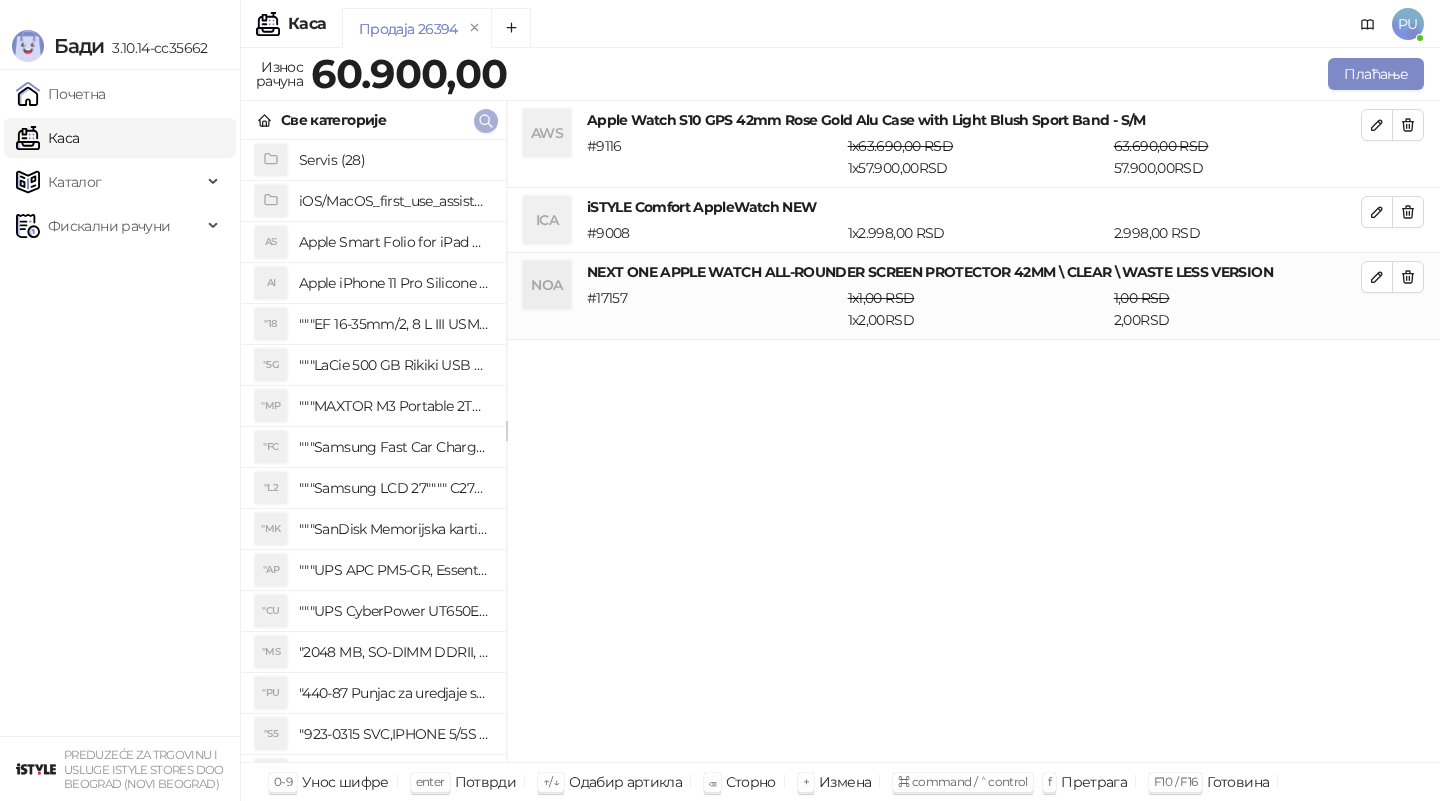 click 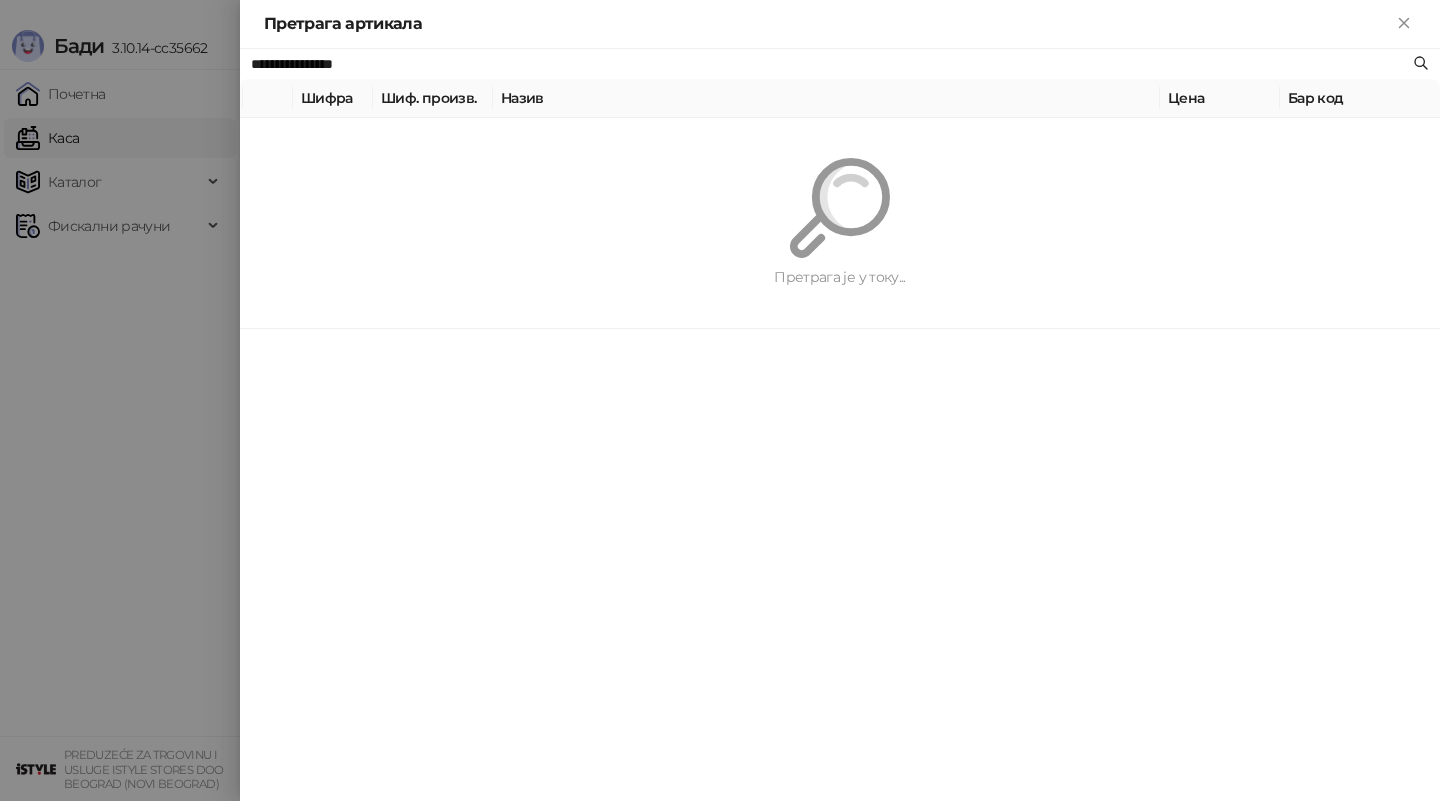 paste on "****" 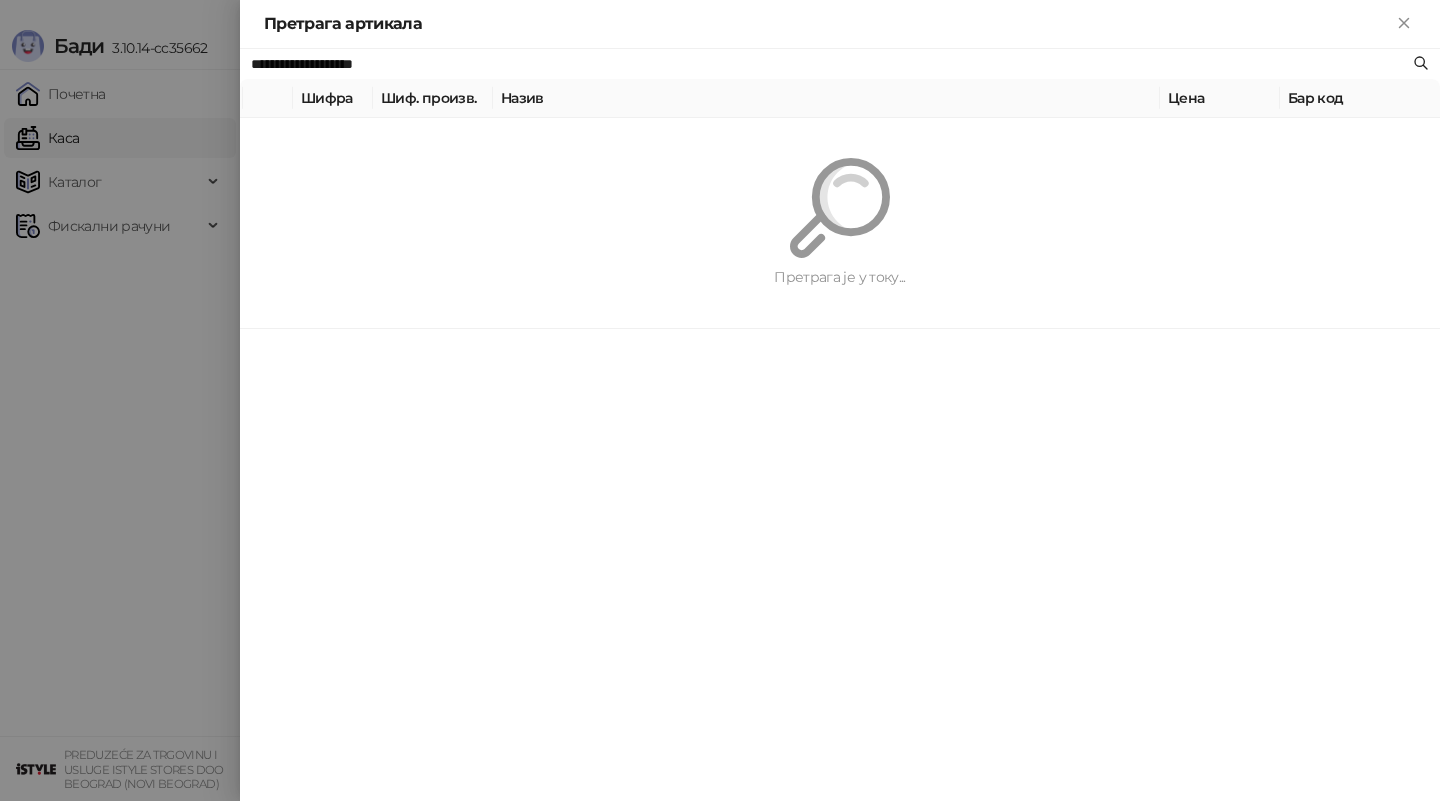 type on "**********" 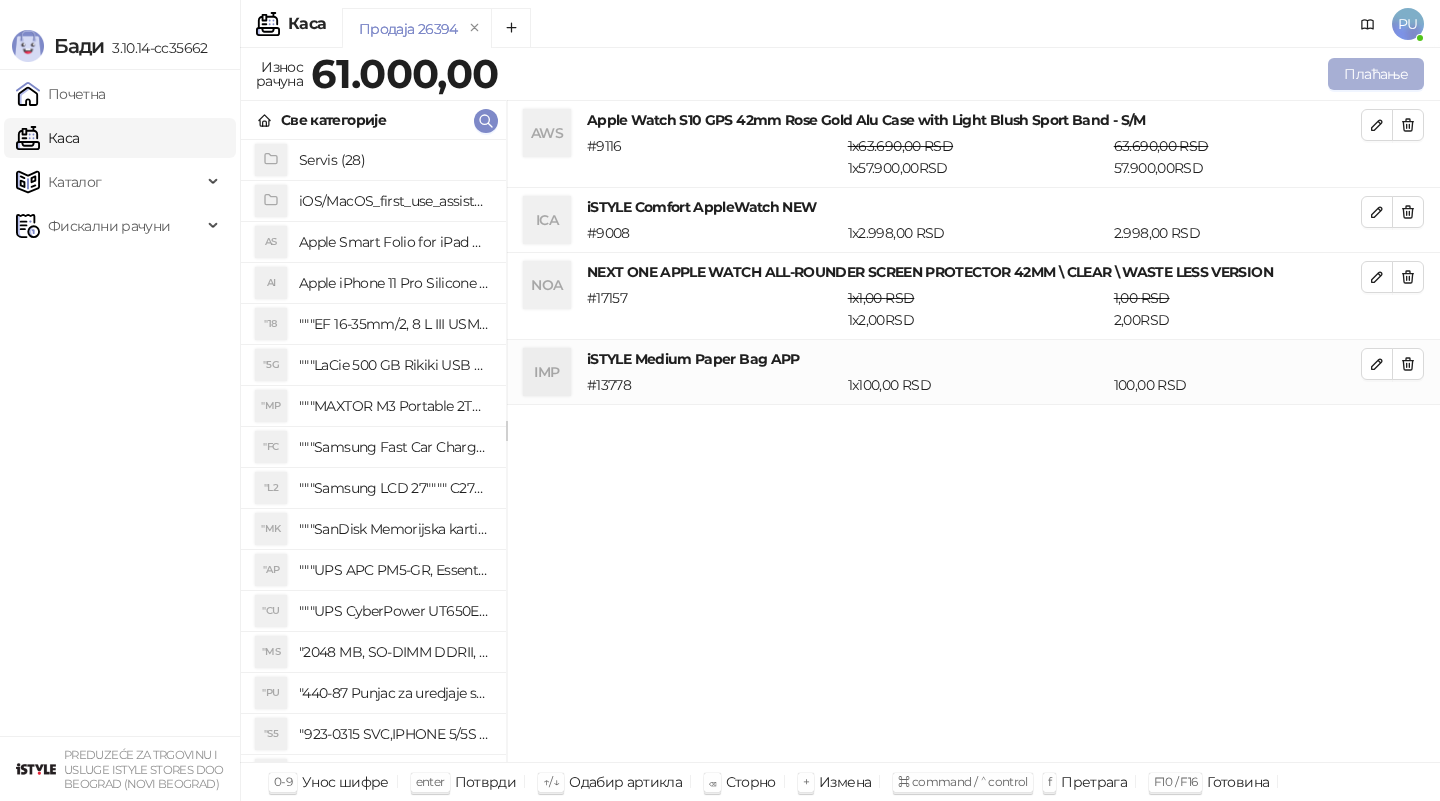 click on "Плаћање" at bounding box center (1376, 74) 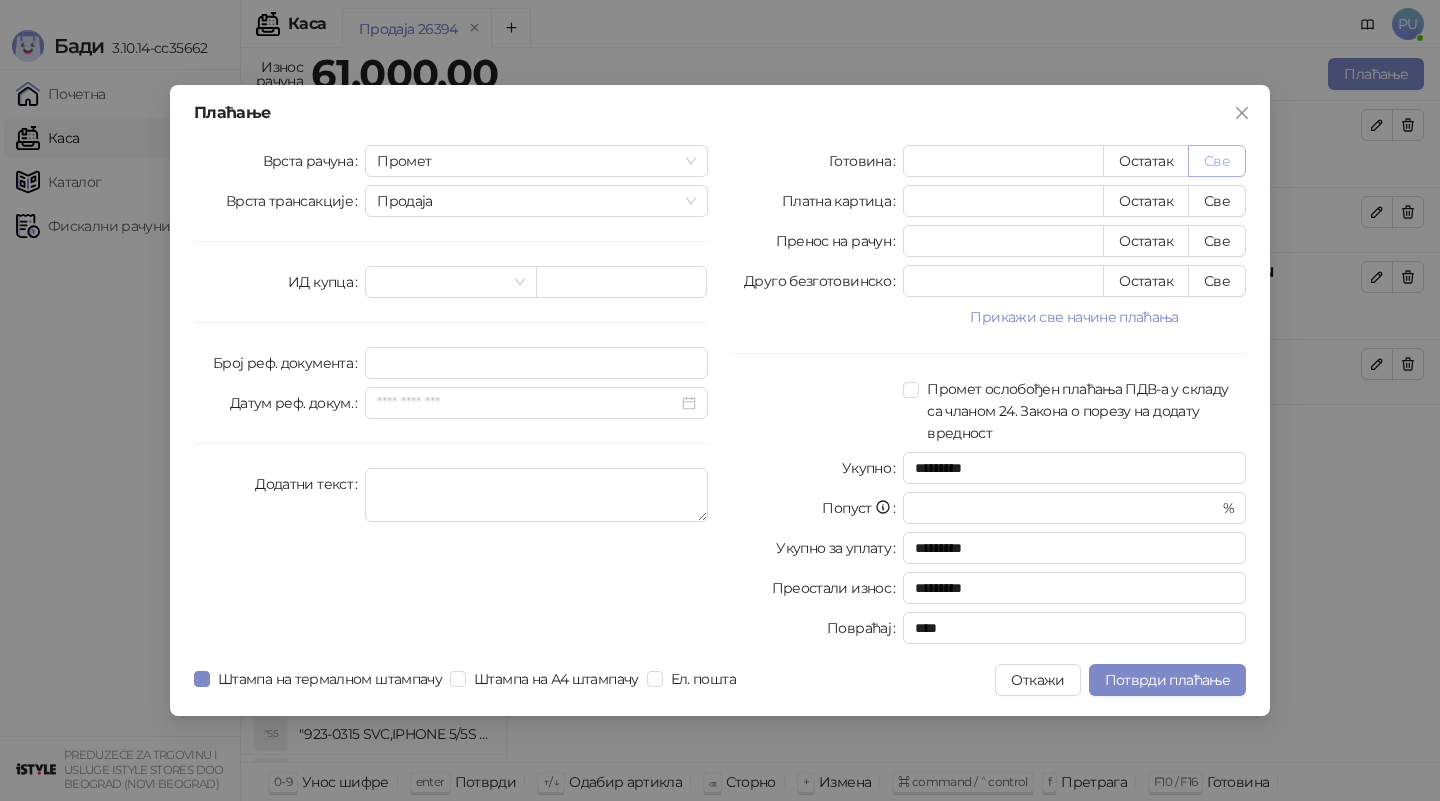 click on "Све" at bounding box center (1217, 161) 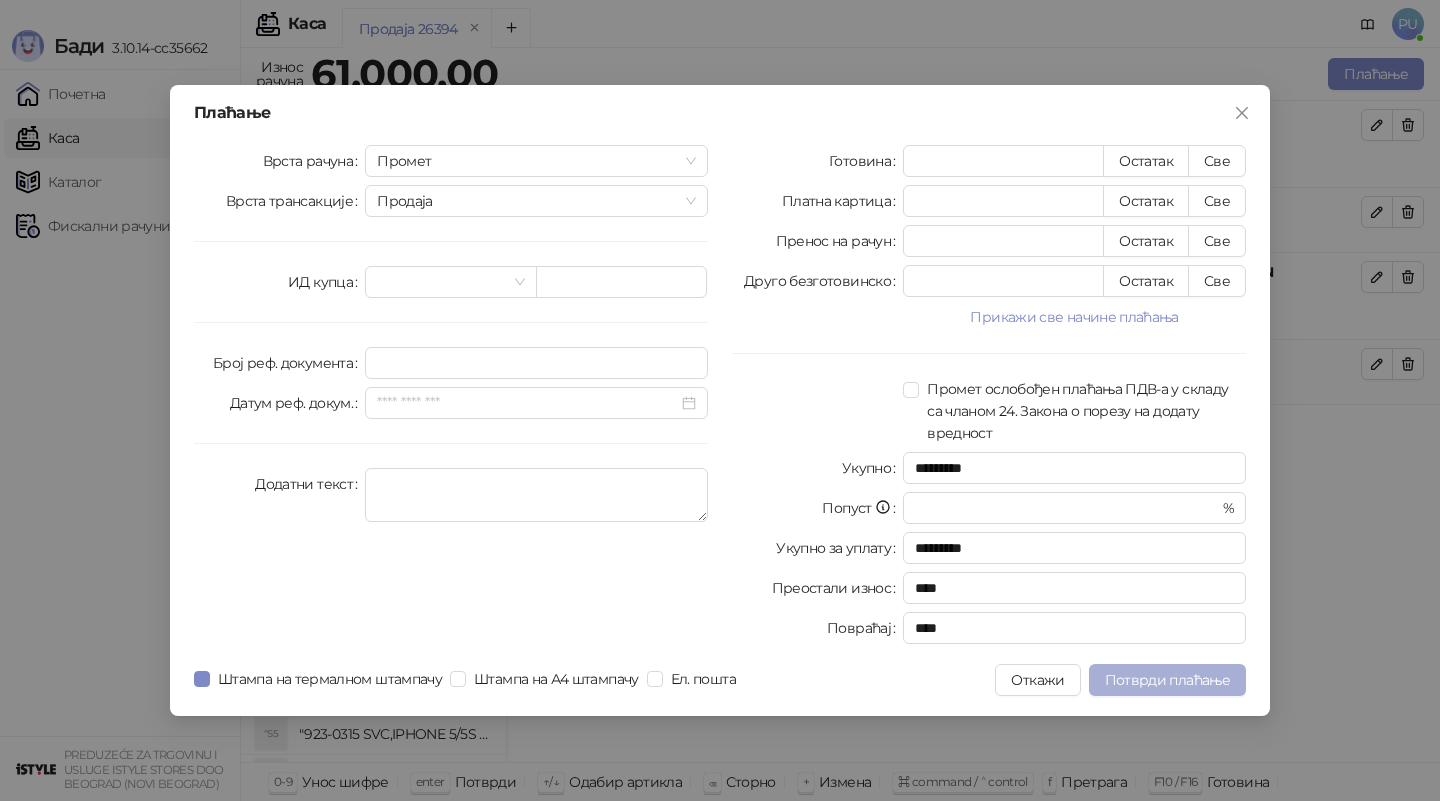 click on "Потврди плаћање" at bounding box center (1167, 680) 